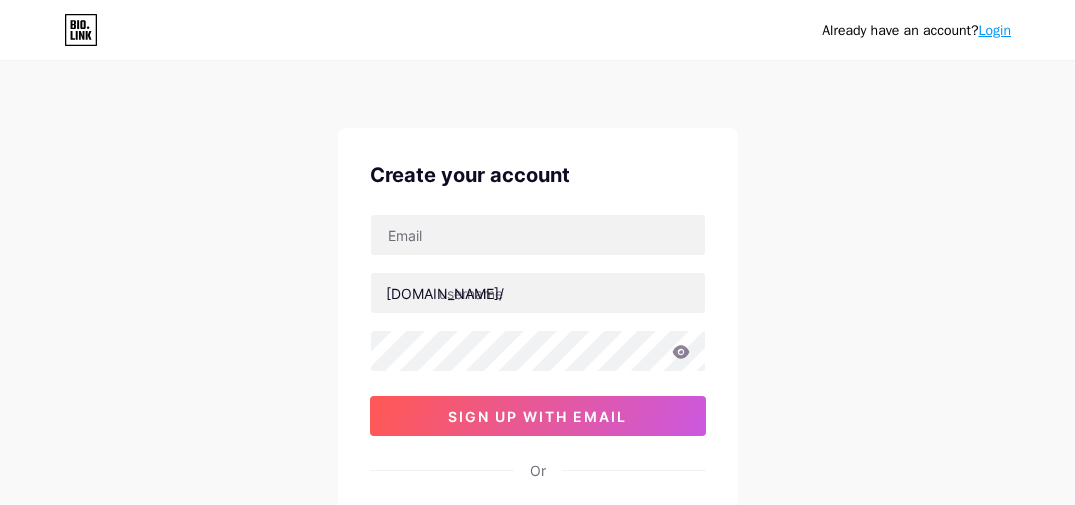 scroll, scrollTop: 0, scrollLeft: 0, axis: both 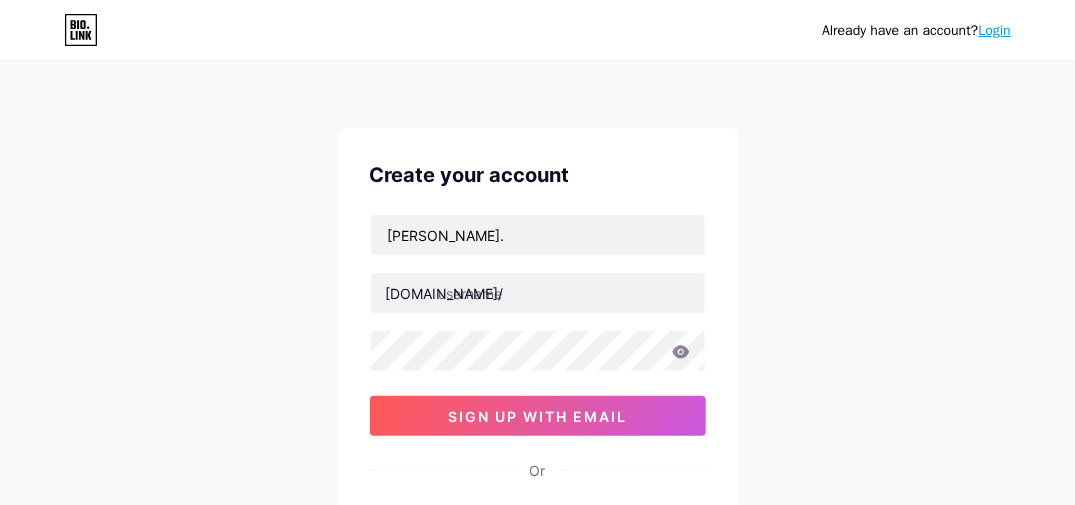 type on "[PERSON_NAME][EMAIL_ADDRESS][PERSON_NAME][DOMAIN_NAME]" 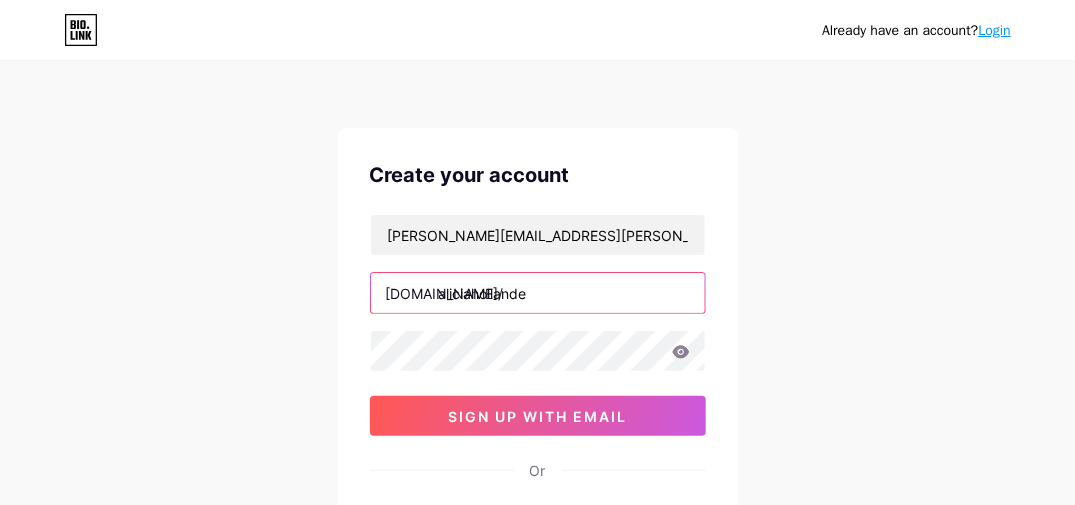 type on "aliciahollander" 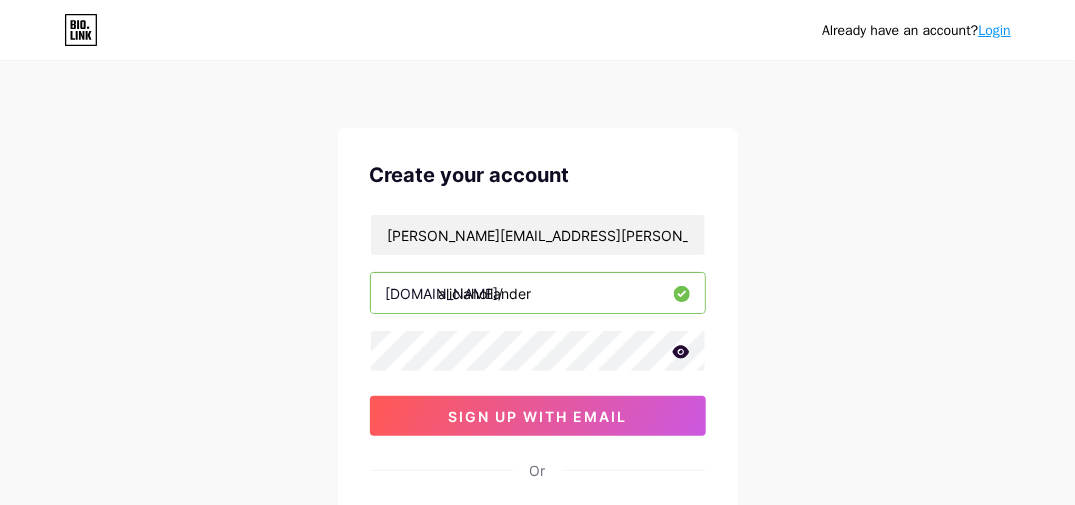 click 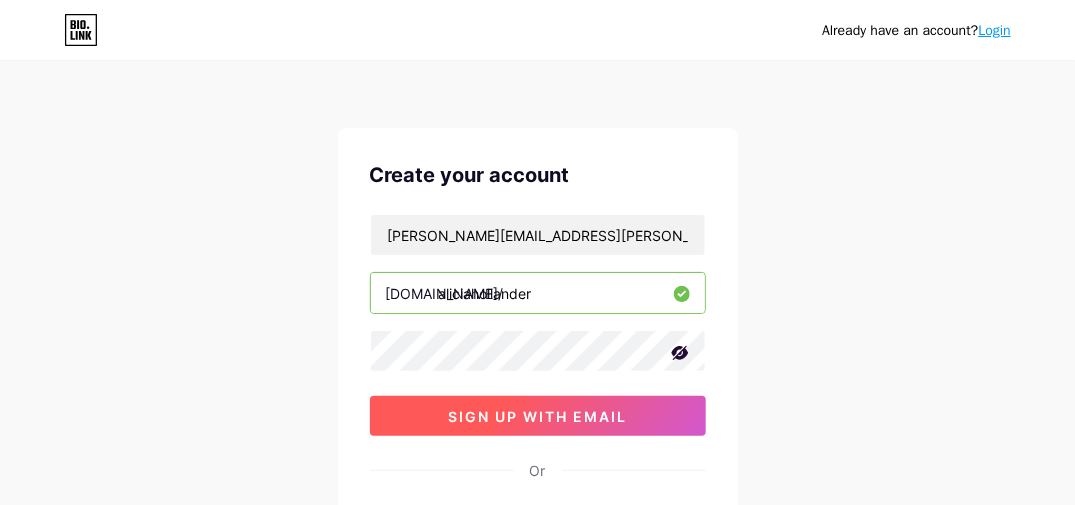 click on "sign up with email" at bounding box center [537, 416] 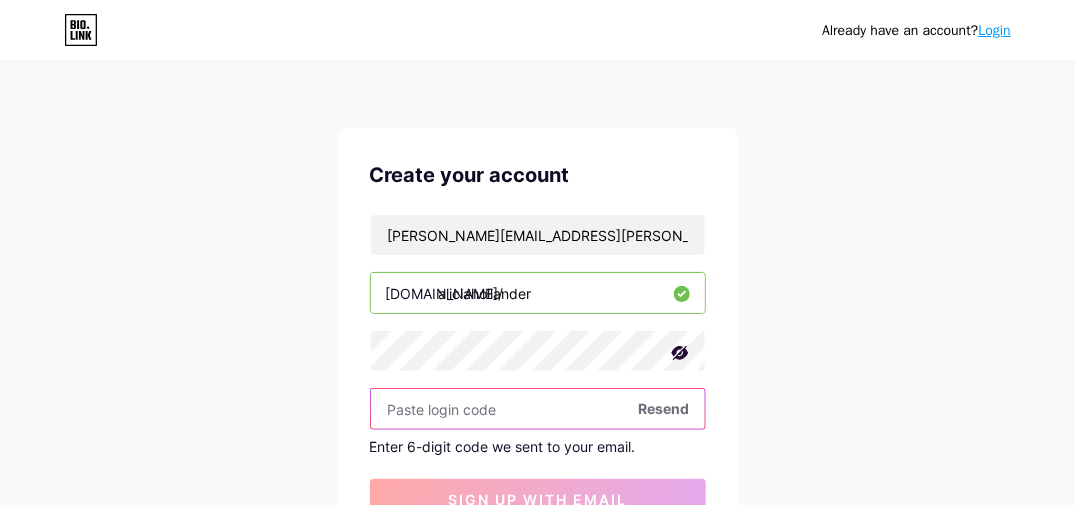 paste on "633370" 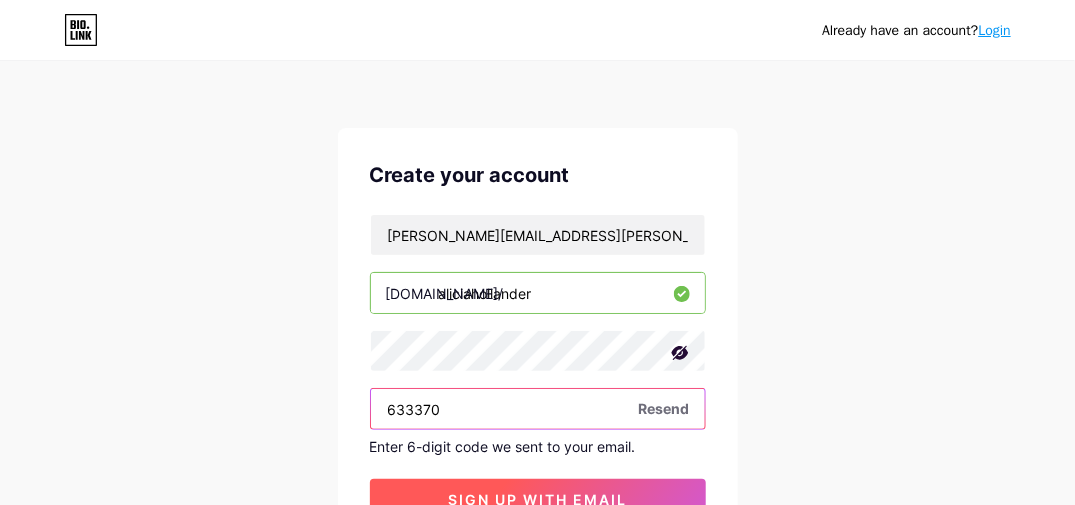 type on "633370" 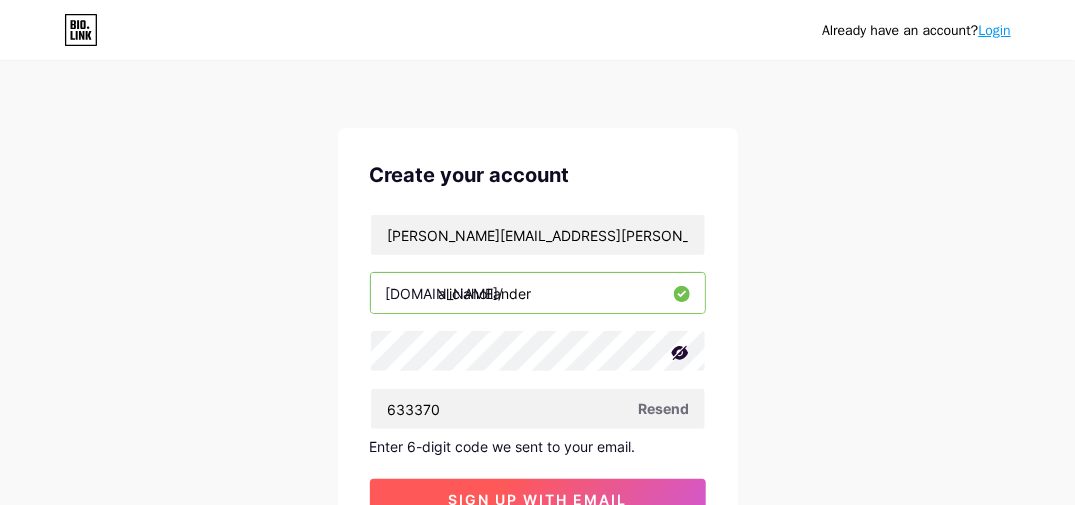 click on "sign up with email" at bounding box center [537, 499] 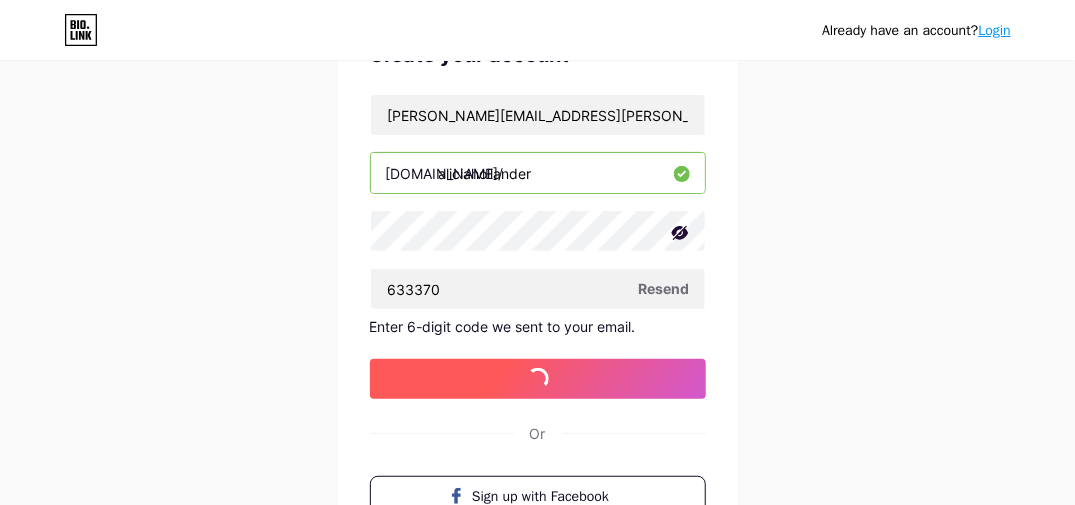 scroll, scrollTop: 0, scrollLeft: 0, axis: both 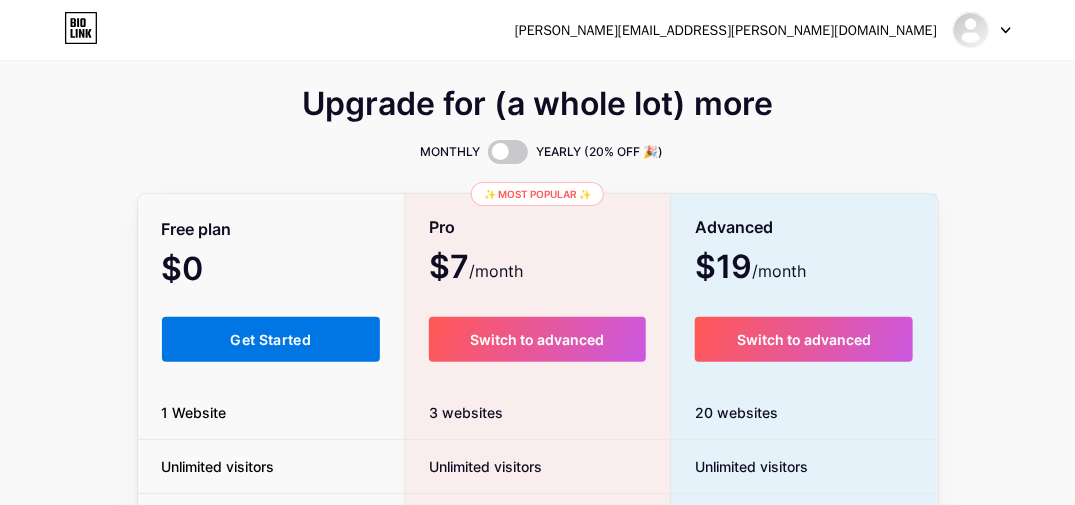 click on "Get Started" at bounding box center [270, 339] 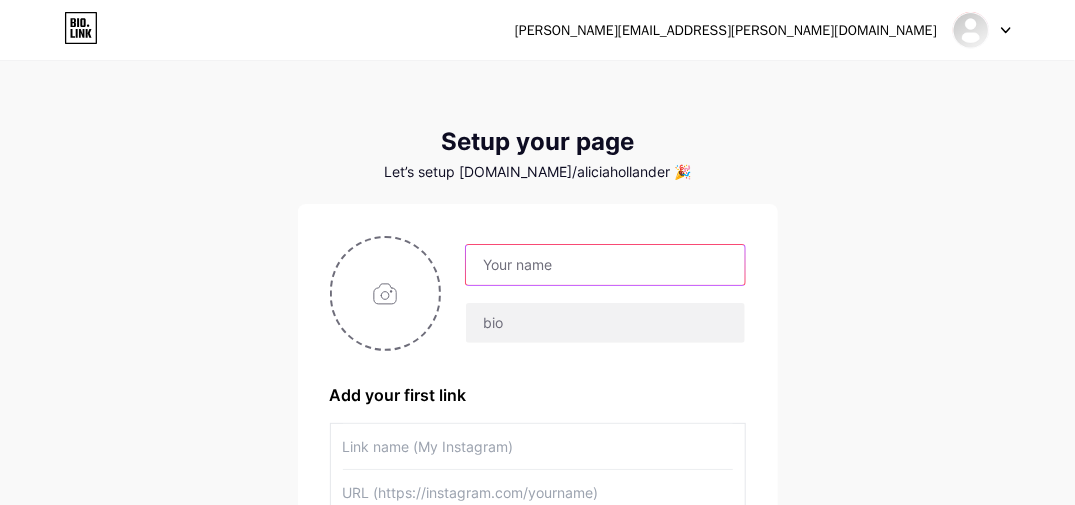 click at bounding box center (605, 265) 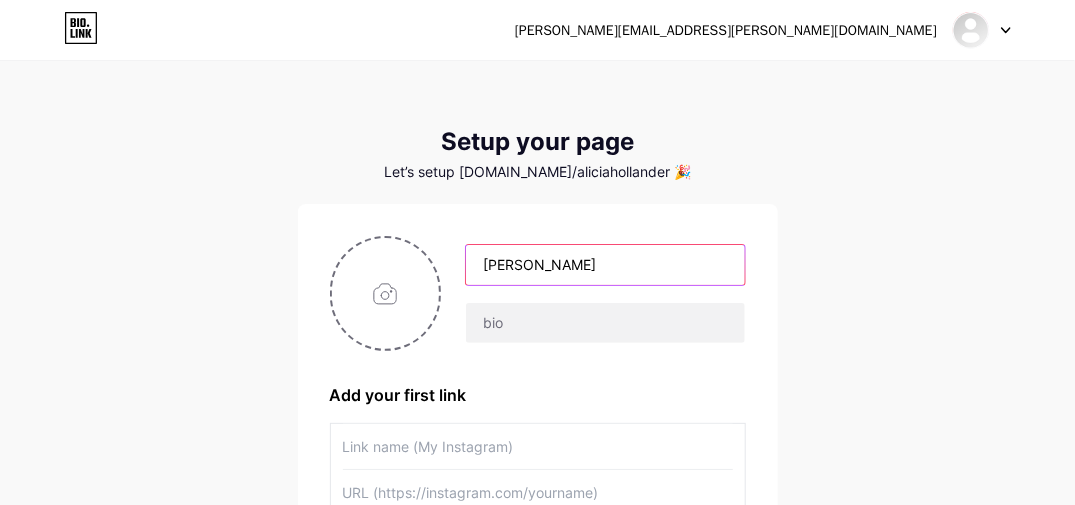 type on "[PERSON_NAME]" 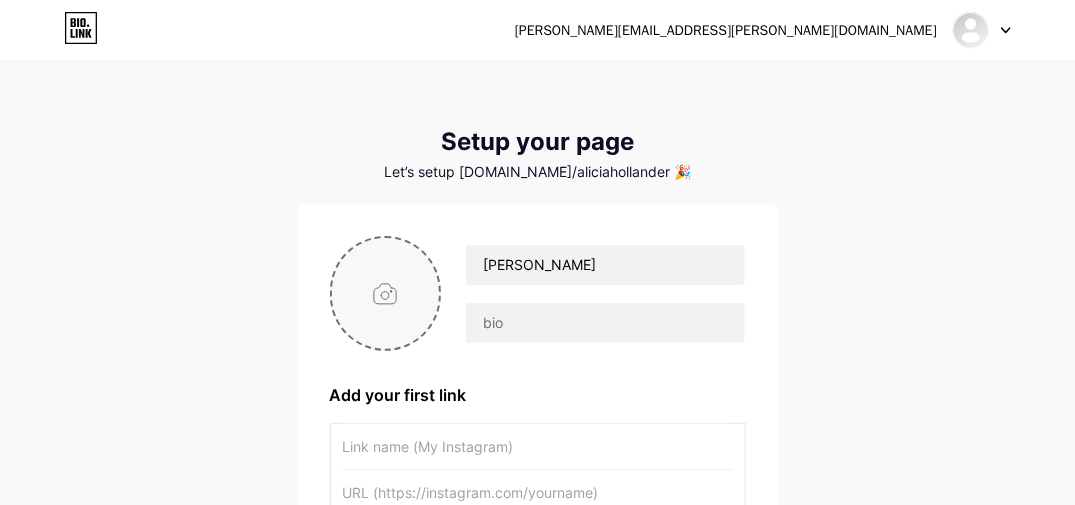 click at bounding box center (386, 293) 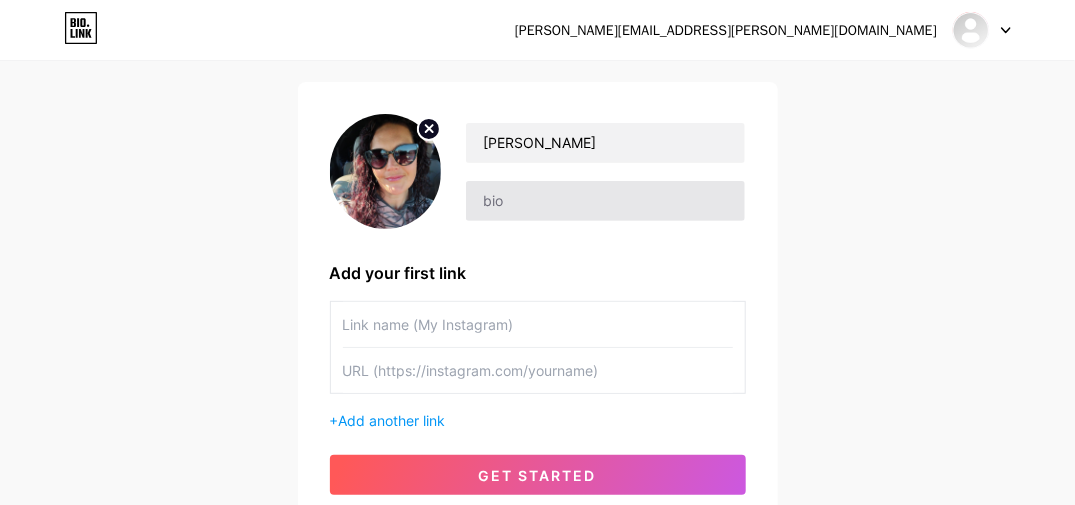scroll, scrollTop: 129, scrollLeft: 0, axis: vertical 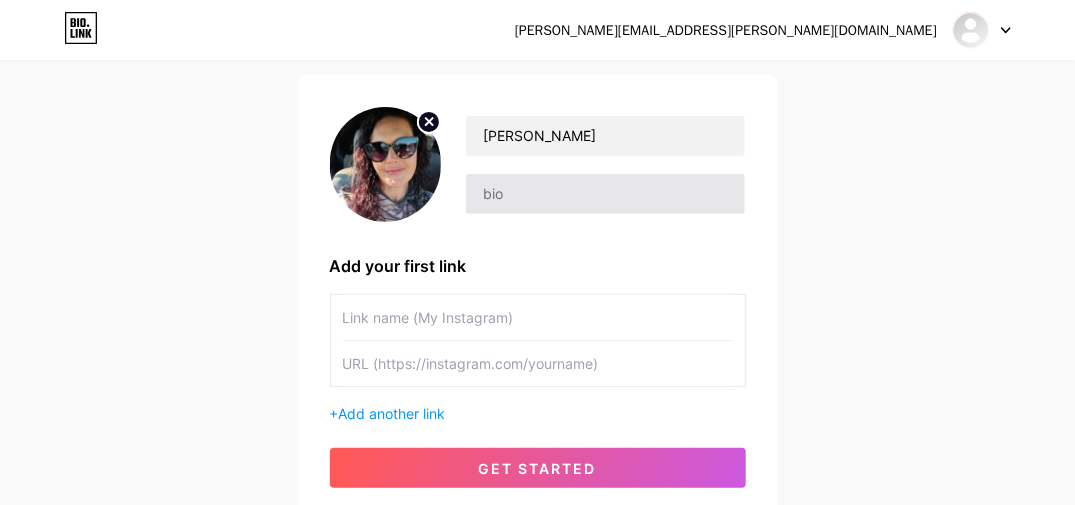 click at bounding box center [538, 317] 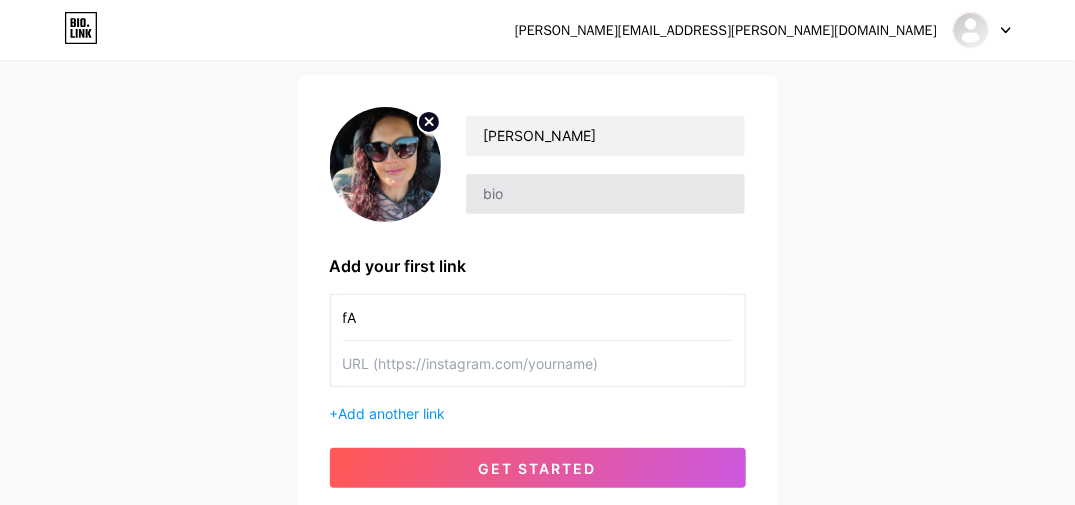 type on "f" 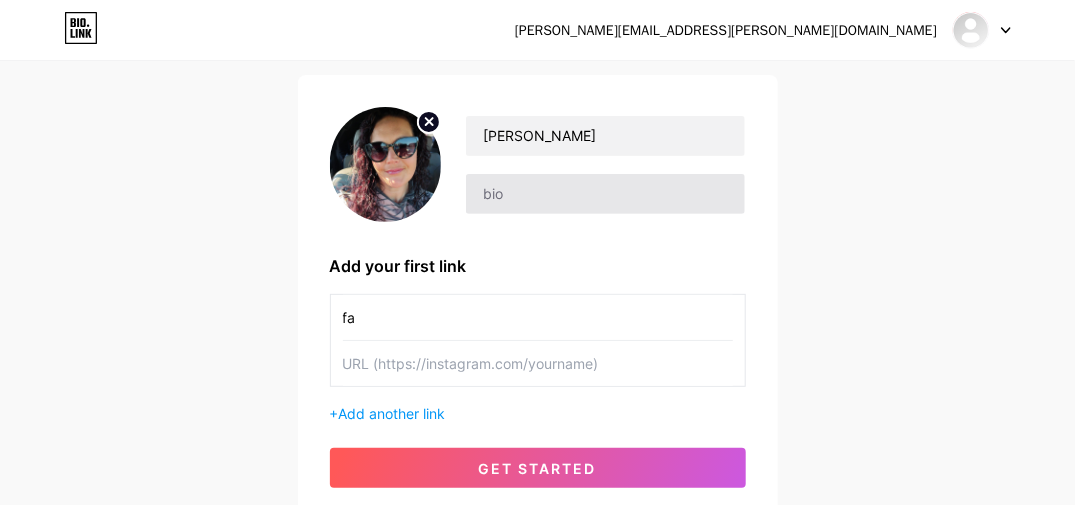 type on "f" 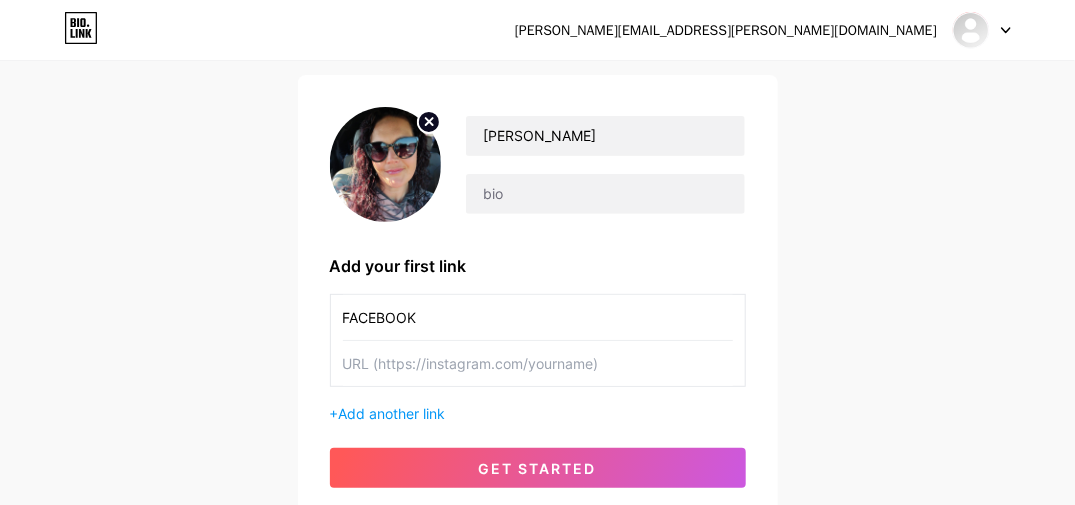 type on "FACEBOOK" 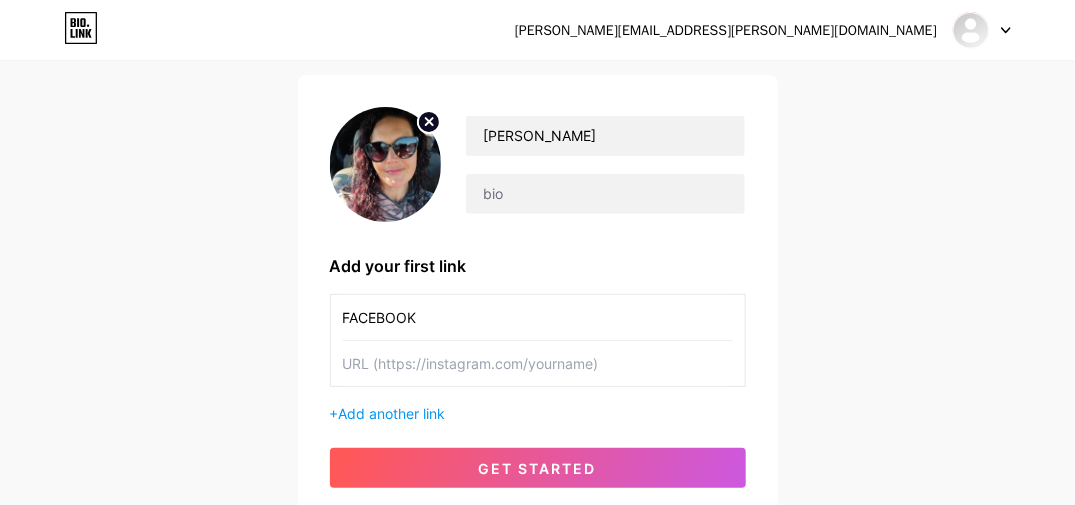 paste on "[URL][DOMAIN_NAME][PERSON_NAME][DOMAIN_NAME][PERSON_NAME]" 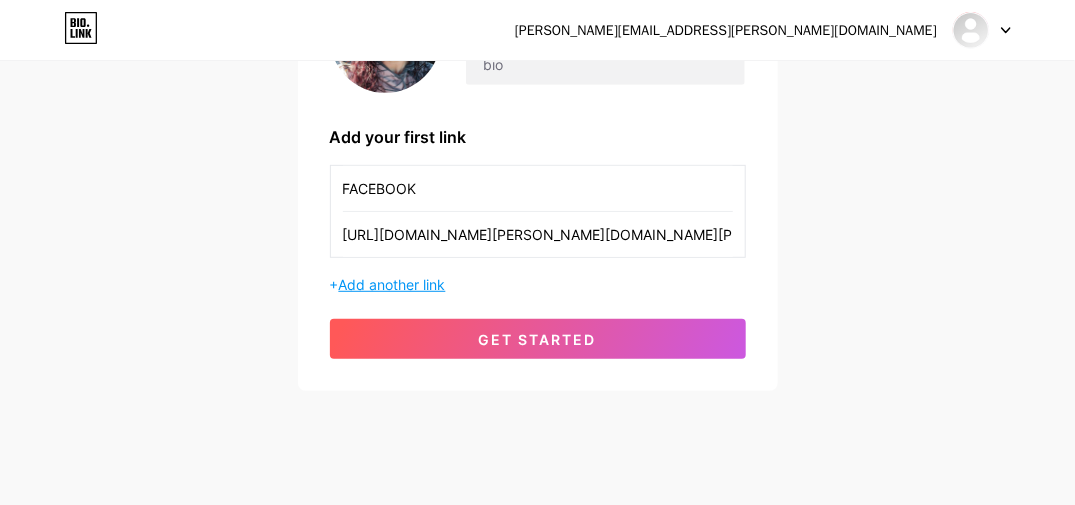 scroll, scrollTop: 266, scrollLeft: 0, axis: vertical 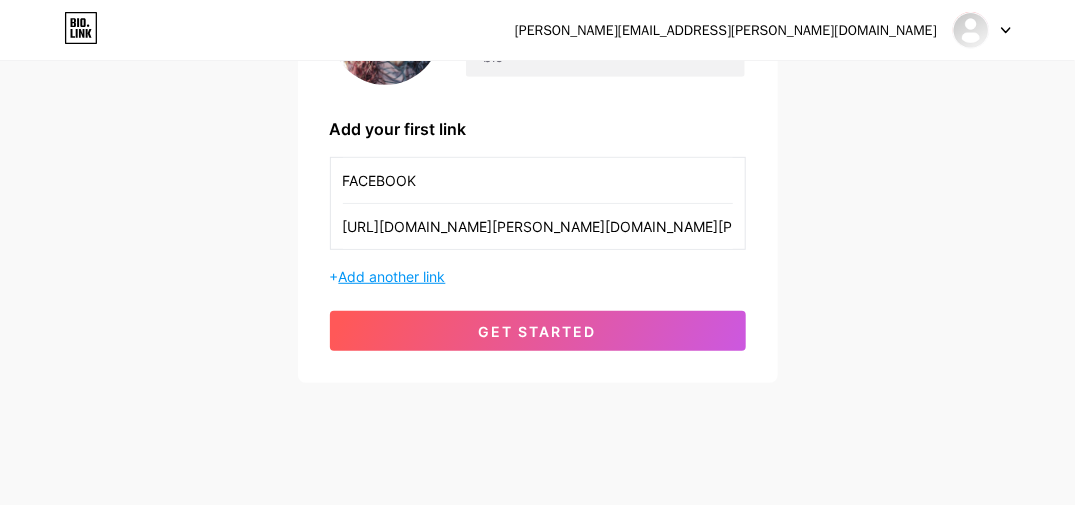 type on "[URL][DOMAIN_NAME][PERSON_NAME][DOMAIN_NAME][PERSON_NAME]" 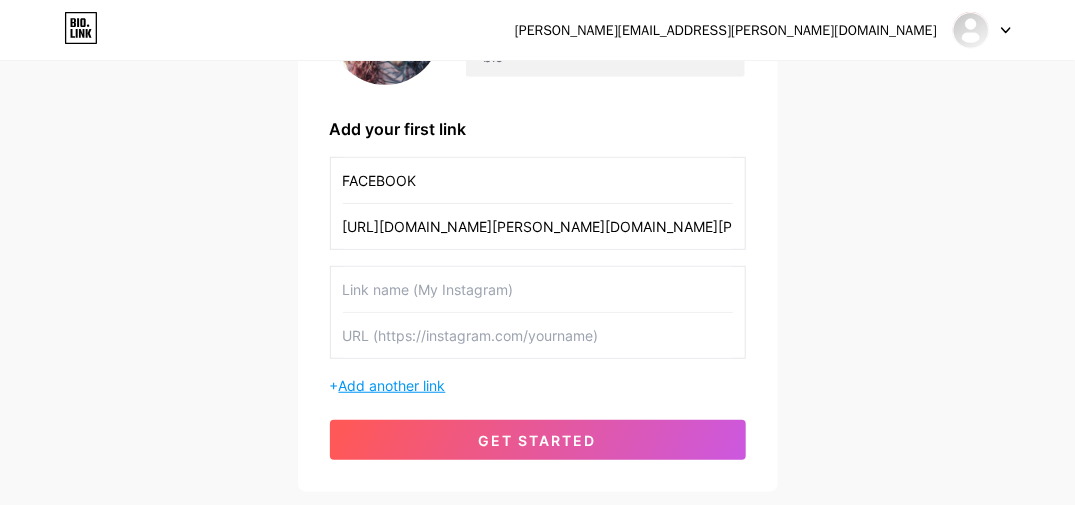 click at bounding box center (538, 289) 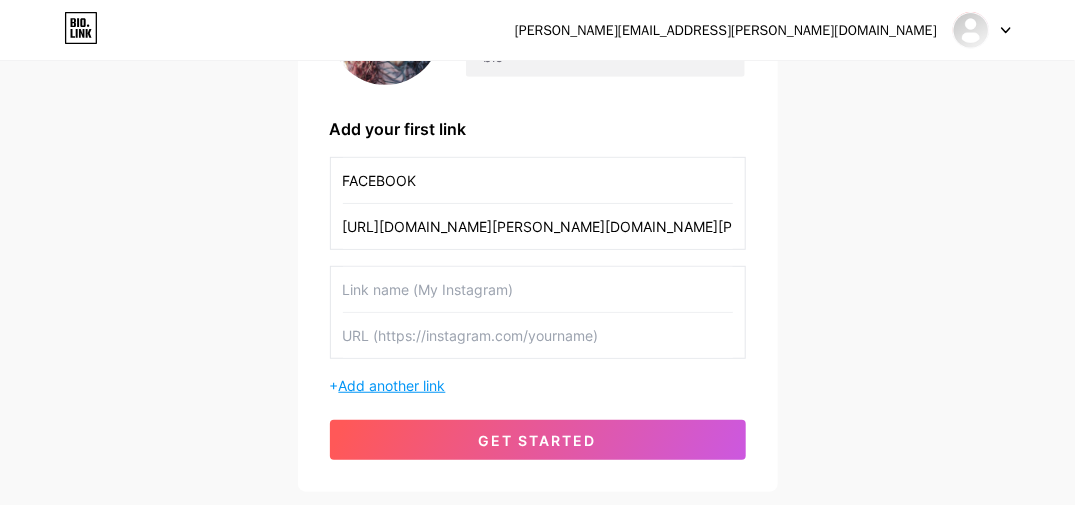 type on "n" 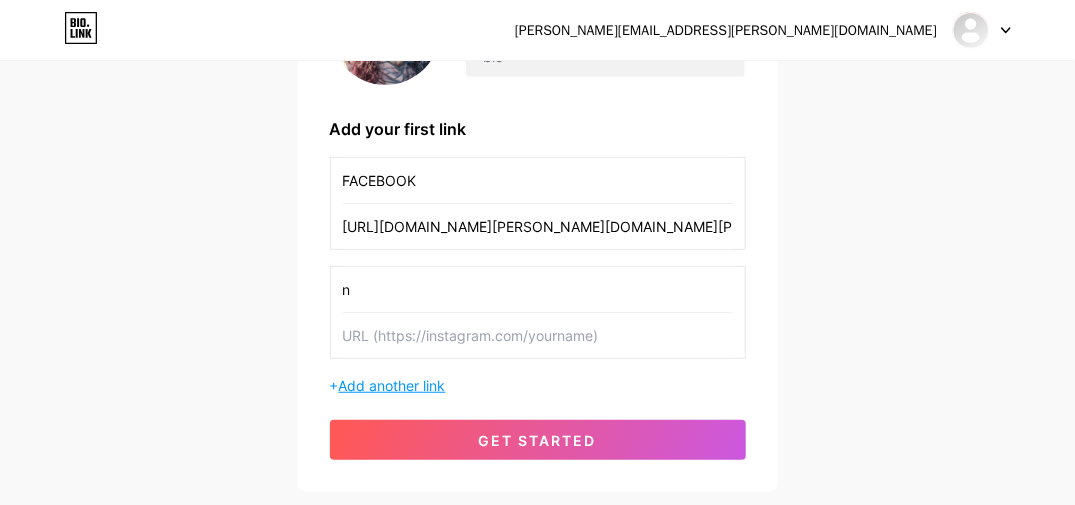 type 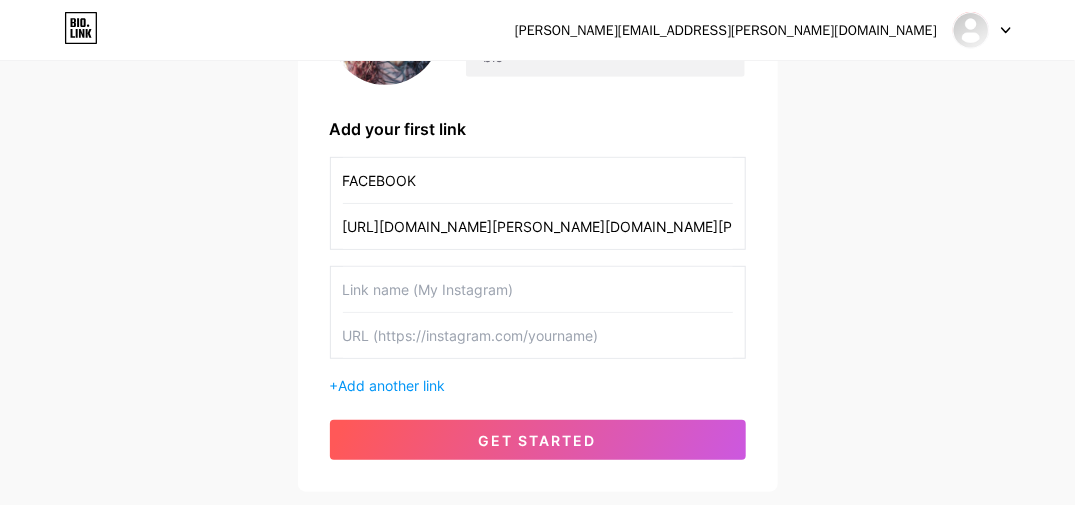 click at bounding box center (538, 335) 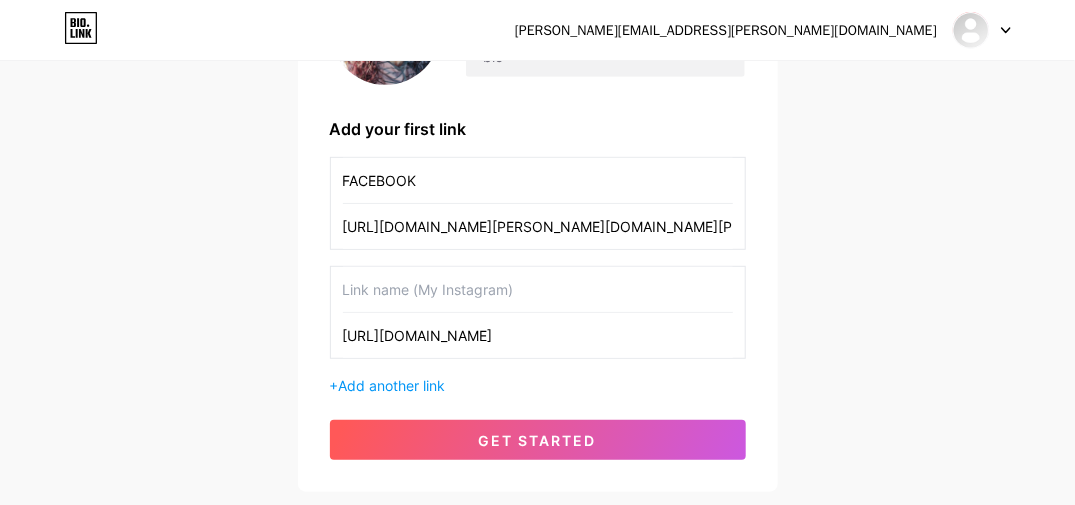 type on "[URL][DOMAIN_NAME]" 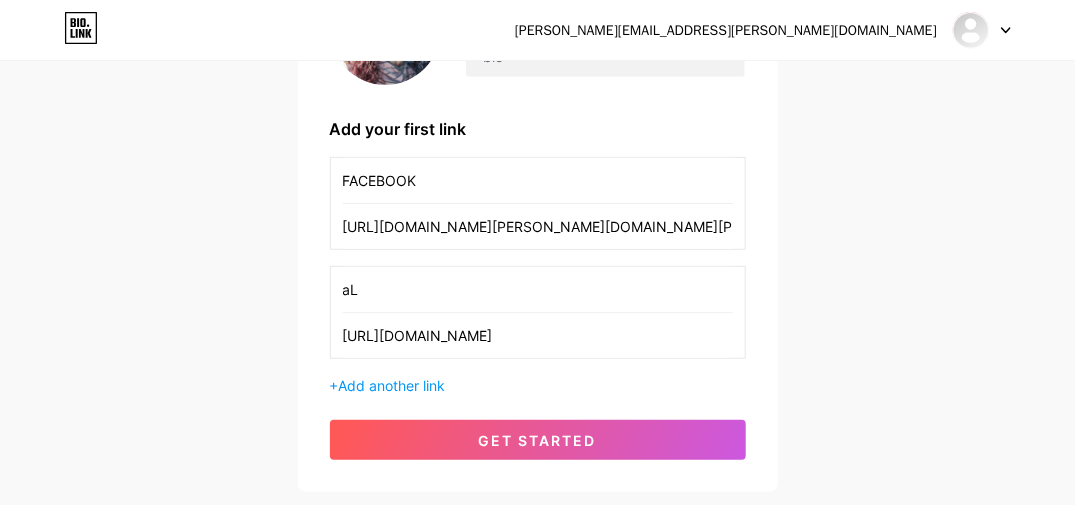 type on "a" 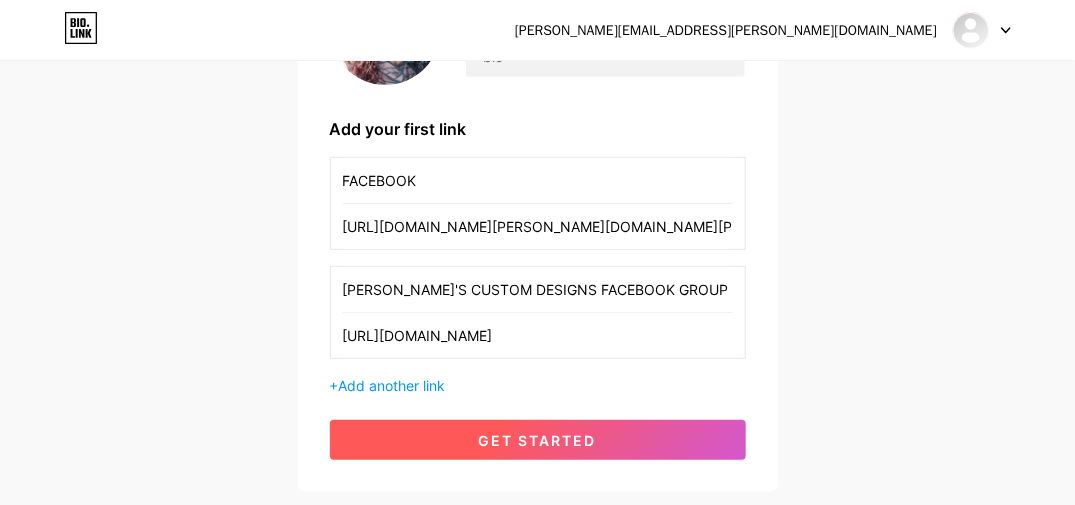 type on "[PERSON_NAME]'S CUSTOM DESIGNS FACEBOOK GROUP" 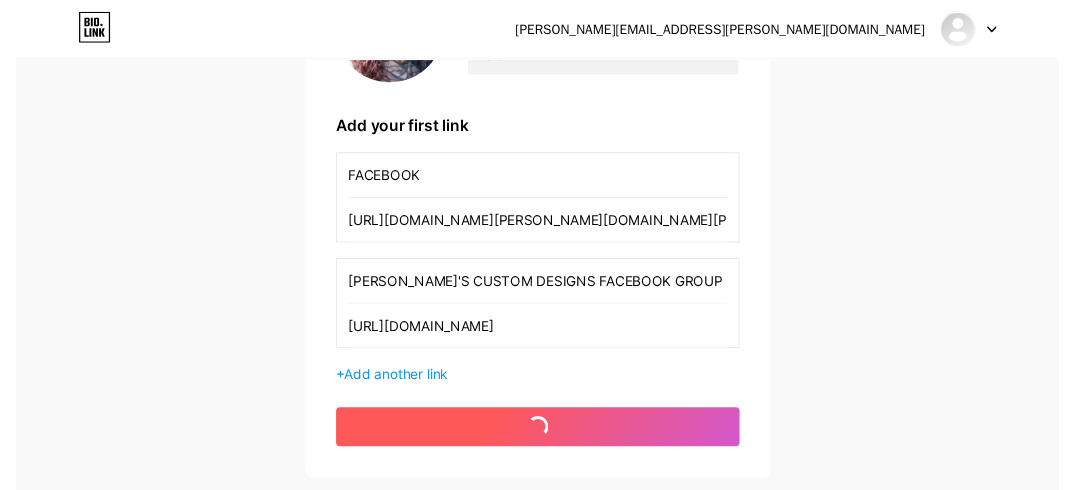 scroll, scrollTop: 0, scrollLeft: 0, axis: both 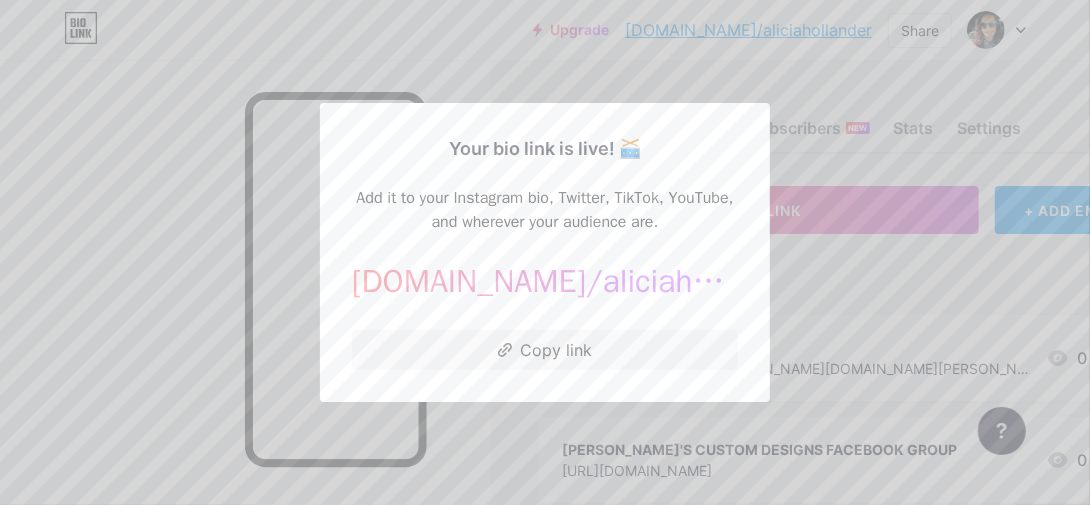 drag, startPoint x: 440, startPoint y: 452, endPoint x: 140, endPoint y: 308, distance: 332.7702 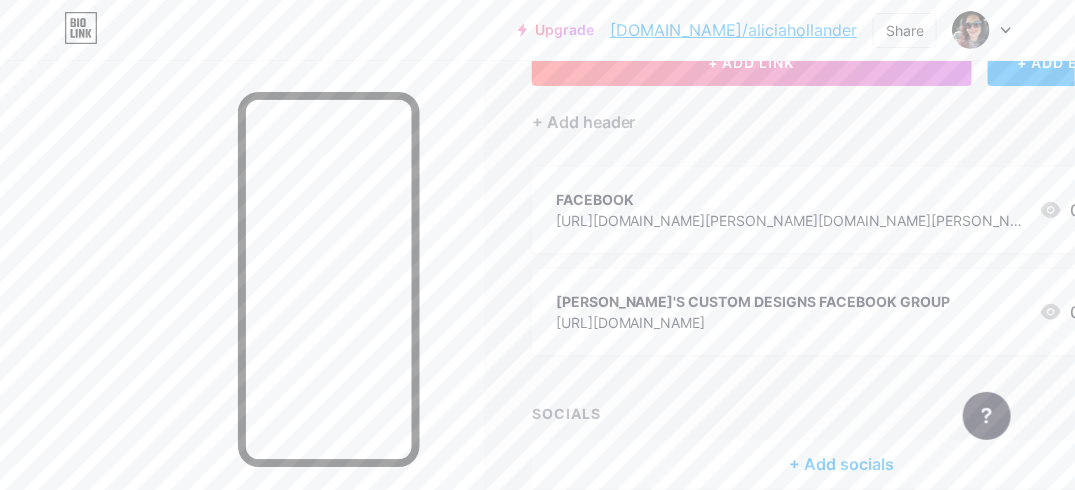 scroll, scrollTop: 250, scrollLeft: 0, axis: vertical 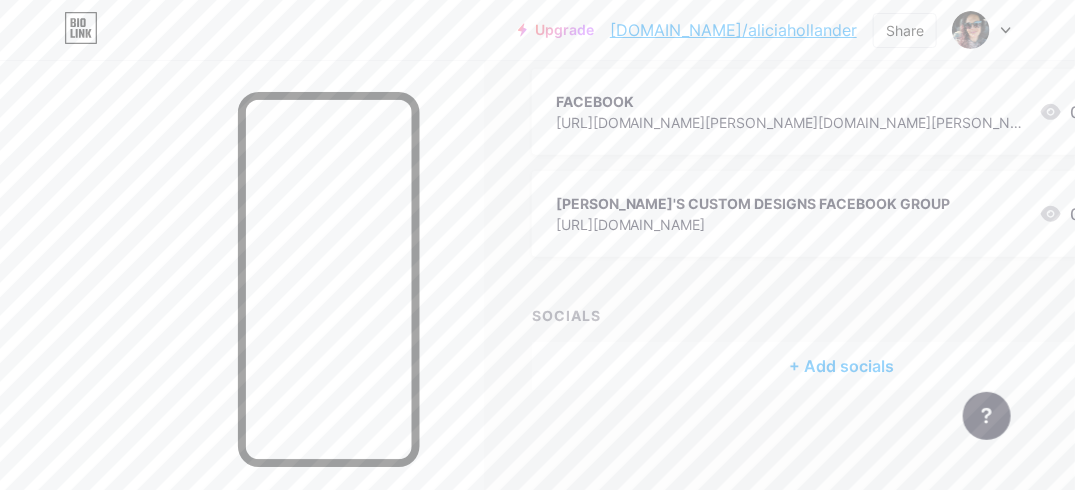 click on "+ Add socials" at bounding box center [842, 366] 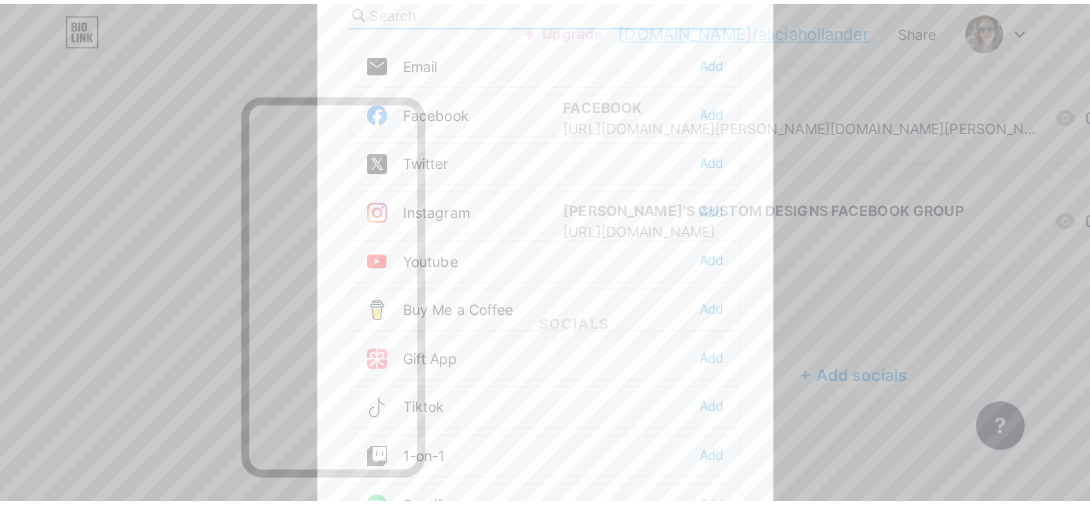 scroll, scrollTop: 235, scrollLeft: 0, axis: vertical 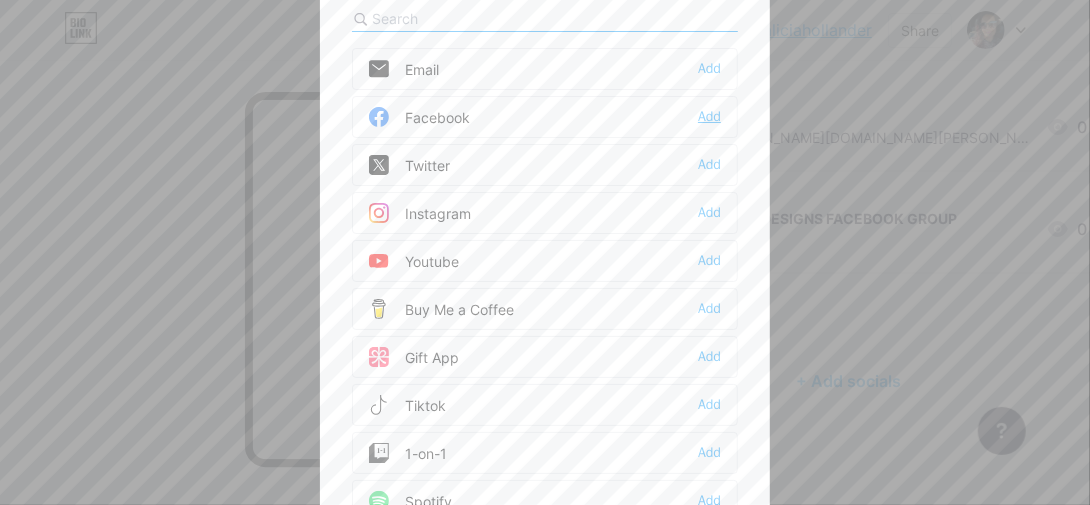 click on "Add" at bounding box center (709, 117) 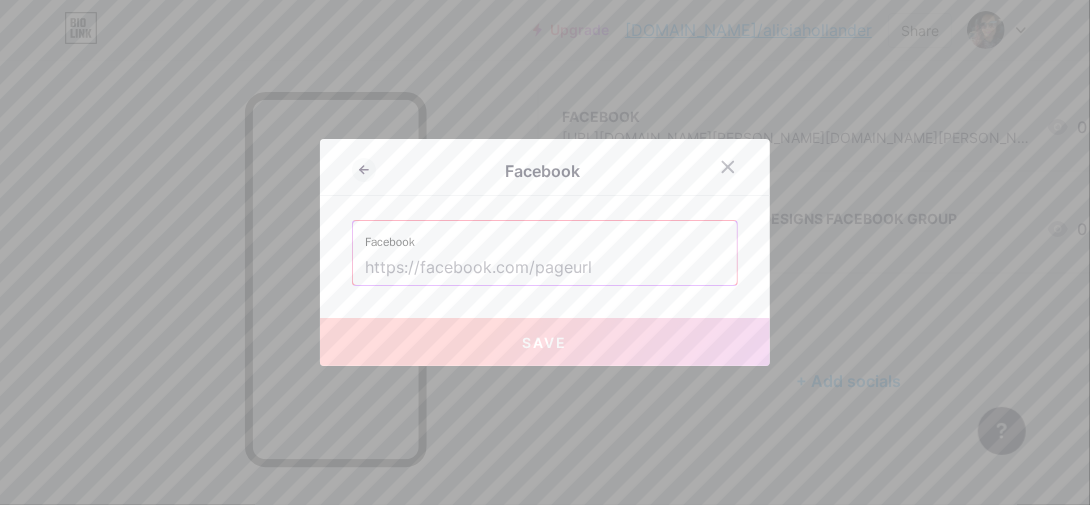 click at bounding box center (545, 268) 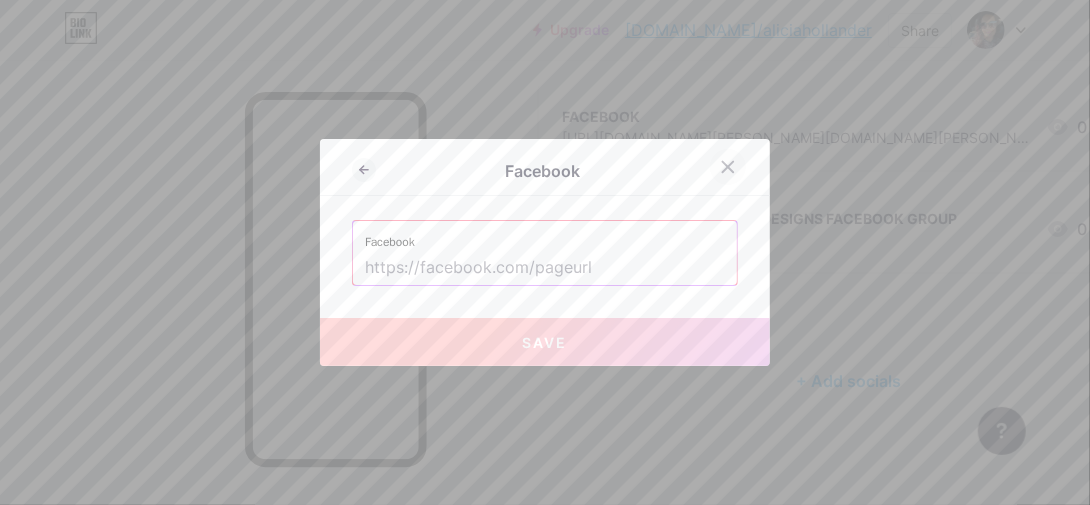 click 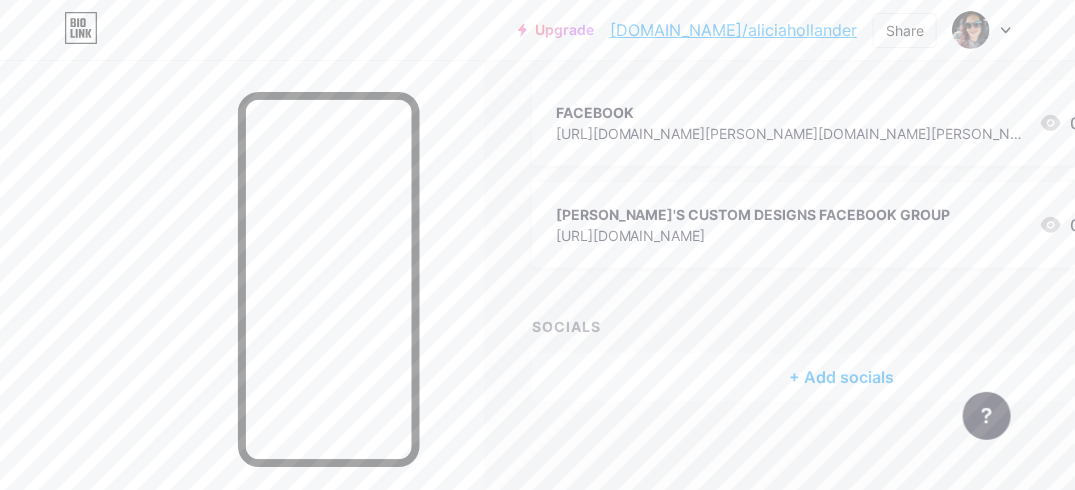 click on "+ Add socials" at bounding box center (842, 377) 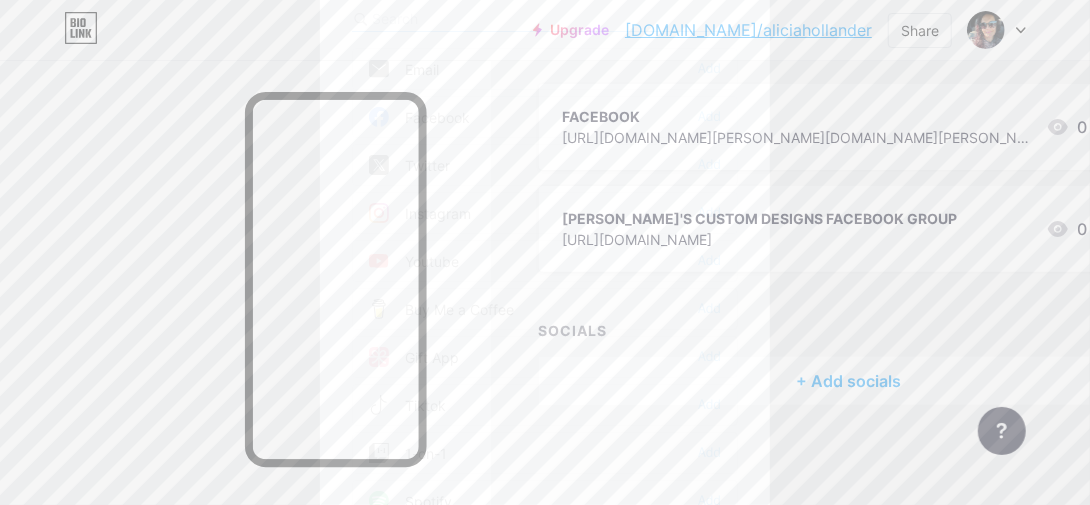 click on "Facebook" at bounding box center (419, 117) 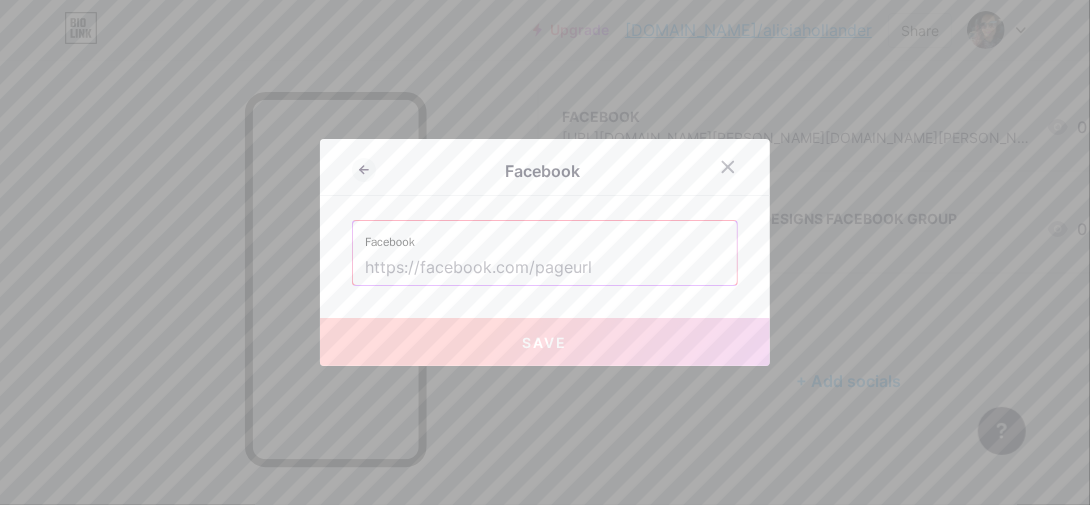 click at bounding box center [545, 268] 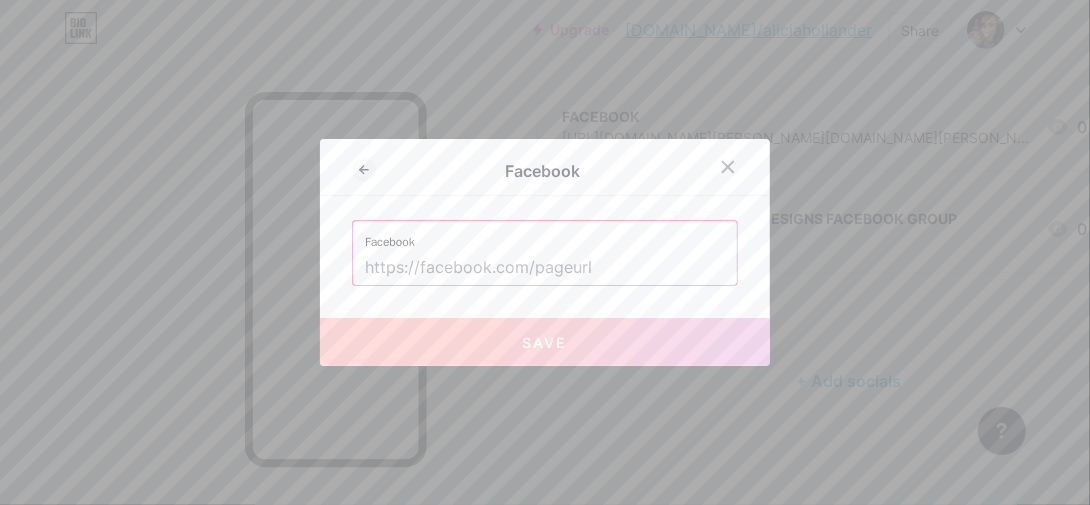 paste on "[URL][DOMAIN_NAME]" 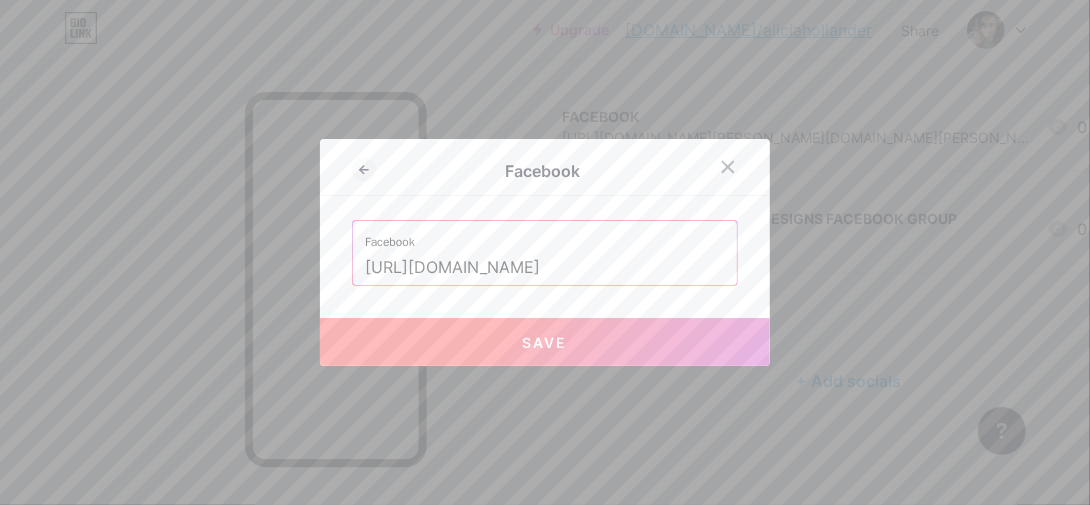 scroll, scrollTop: 0, scrollLeft: 60, axis: horizontal 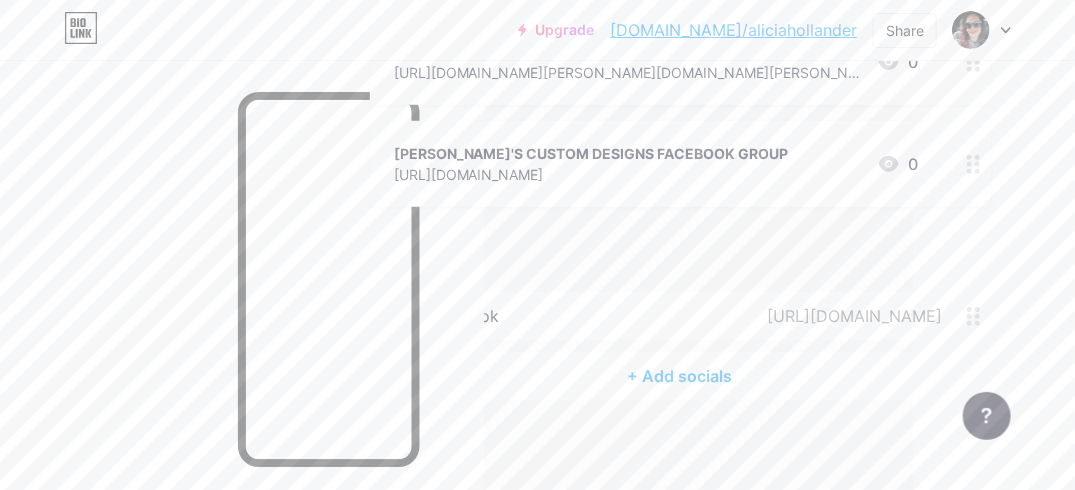 click 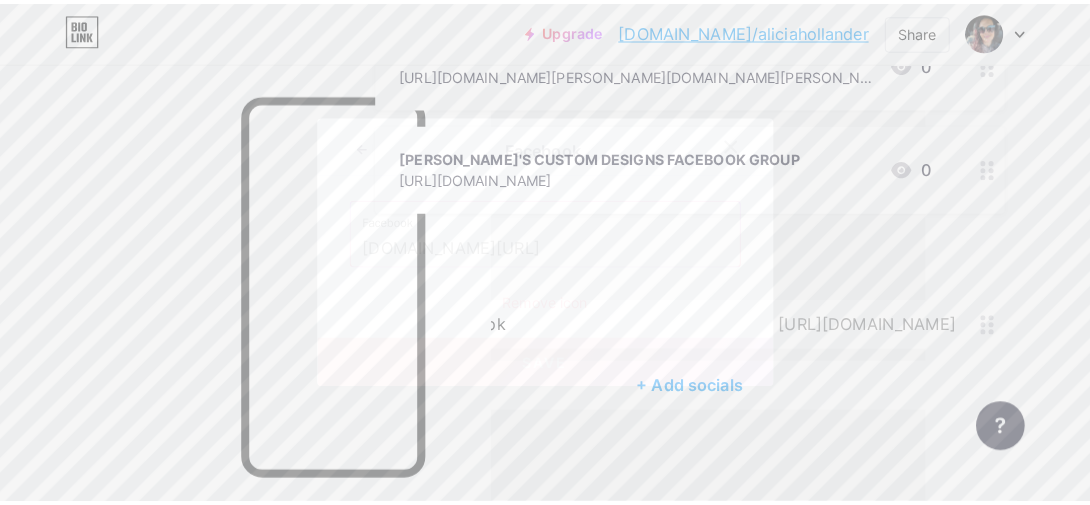 scroll, scrollTop: 295, scrollLeft: 153, axis: both 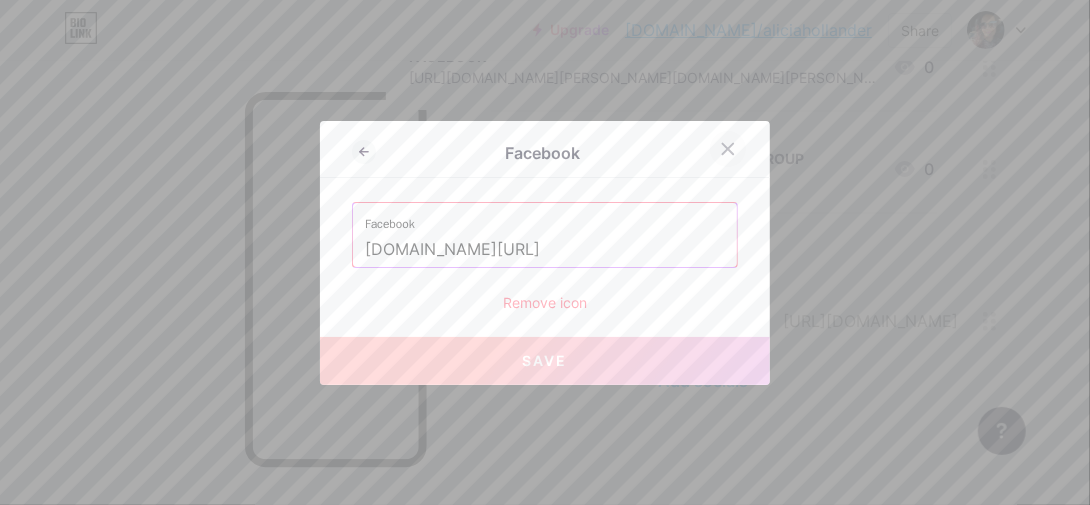 click at bounding box center [728, 149] 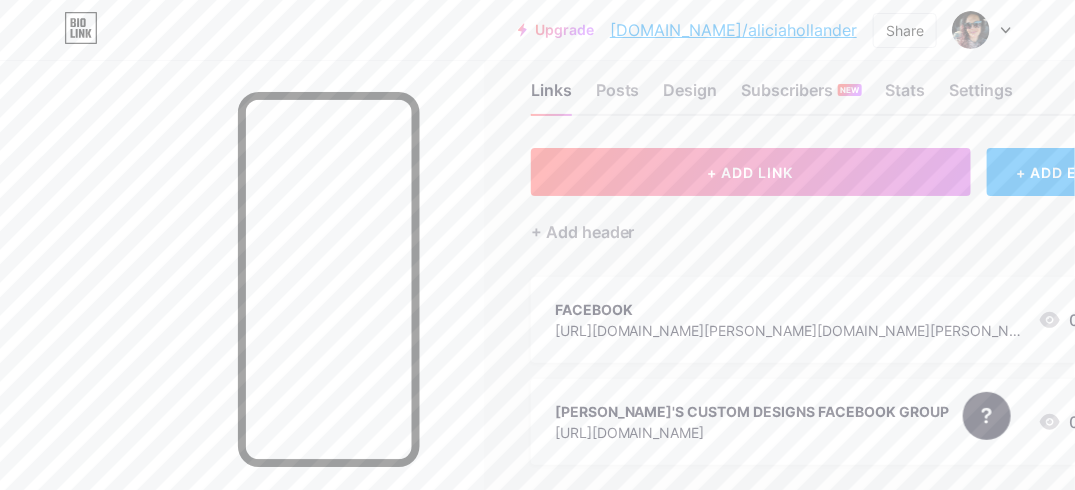 scroll, scrollTop: 0, scrollLeft: 1, axis: horizontal 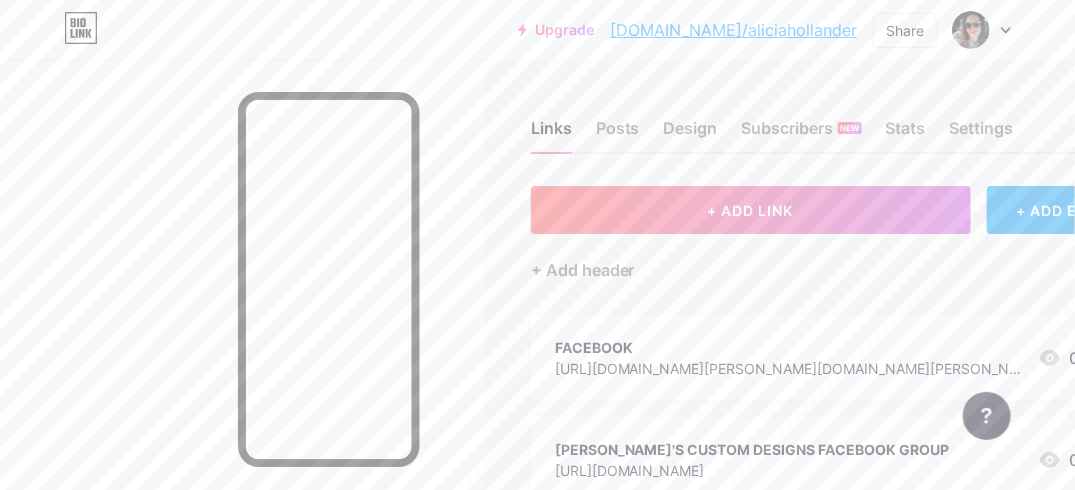 click at bounding box center (982, 30) 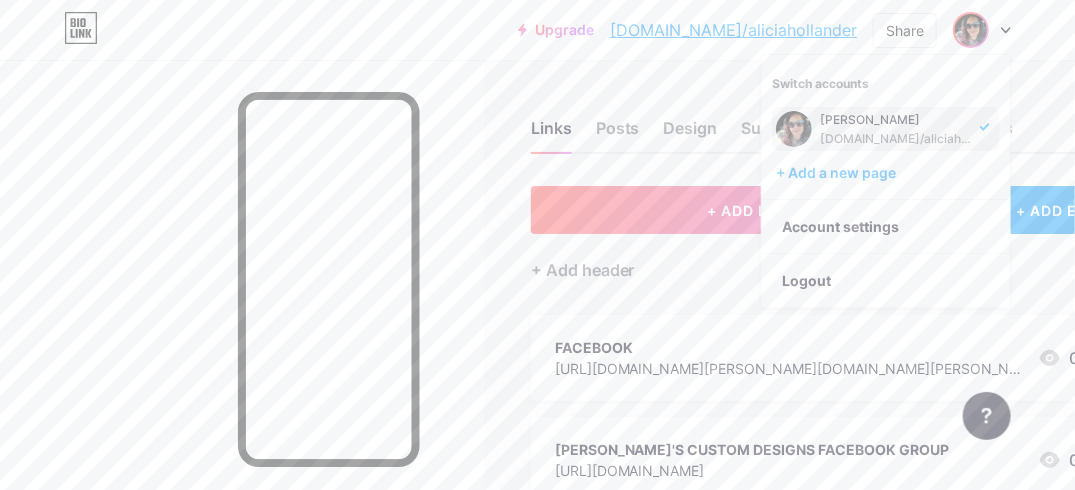 click on "[DOMAIN_NAME]/aliciahollander" at bounding box center (733, 30) 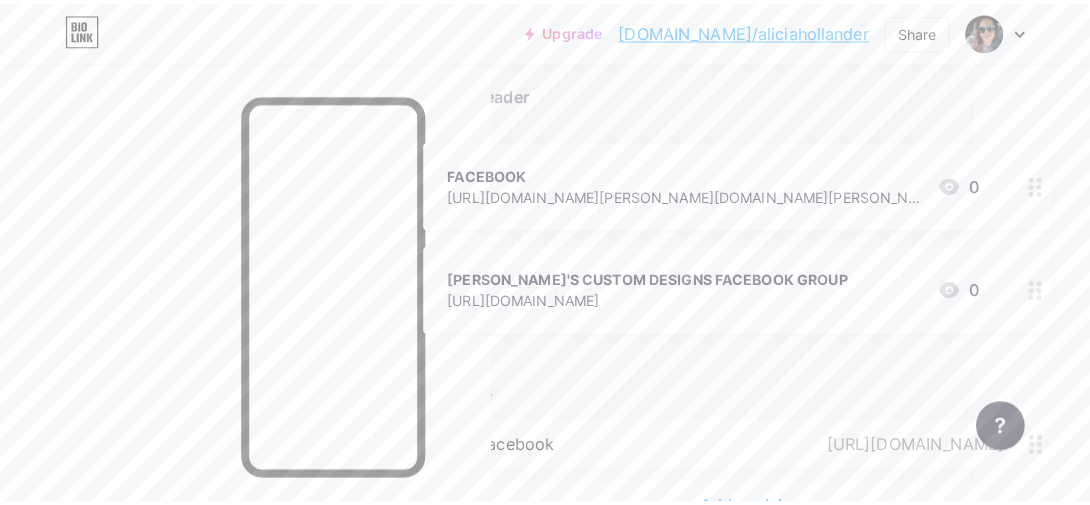scroll, scrollTop: 178, scrollLeft: 137, axis: both 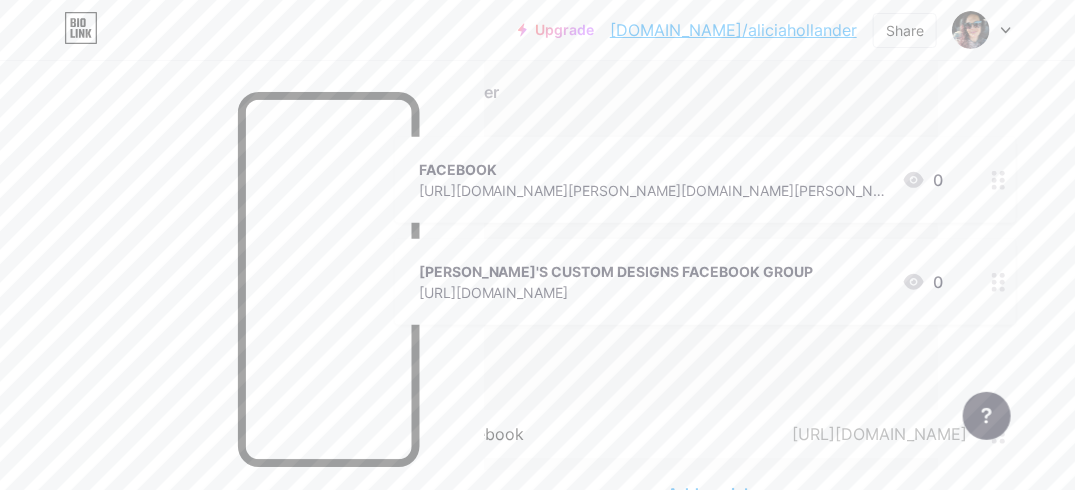 click 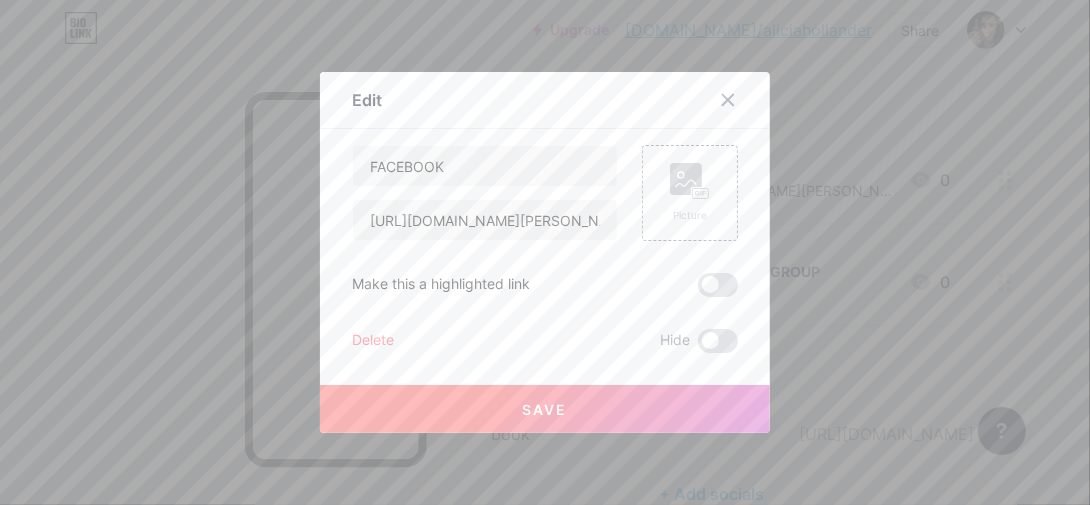 click on "Delete" at bounding box center [373, 341] 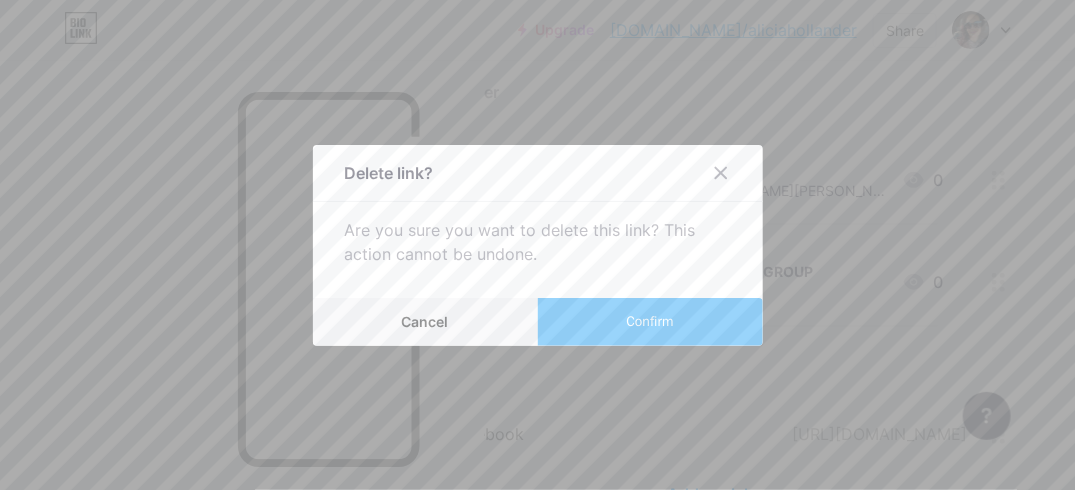 click on "Confirm" at bounding box center [650, 322] 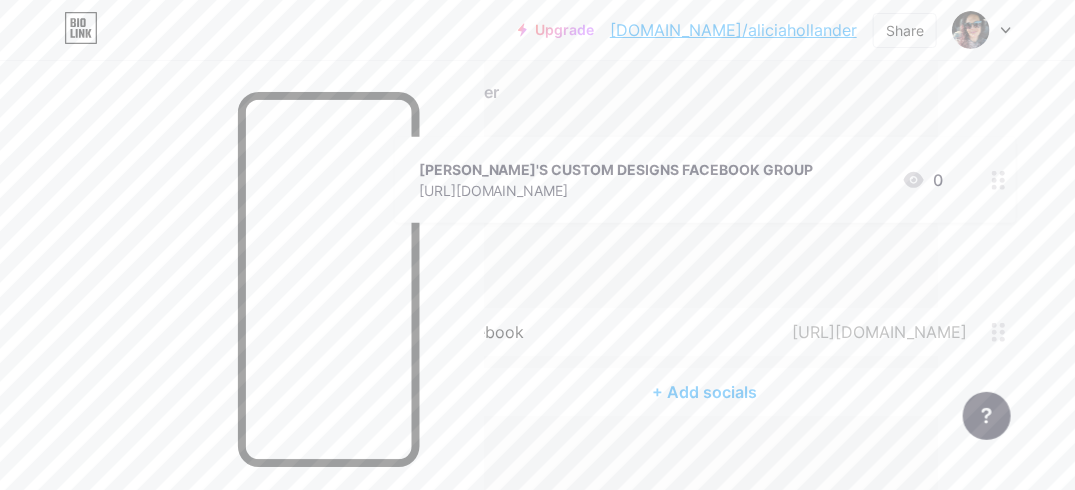 drag, startPoint x: 726, startPoint y: 389, endPoint x: 702, endPoint y: 396, distance: 25 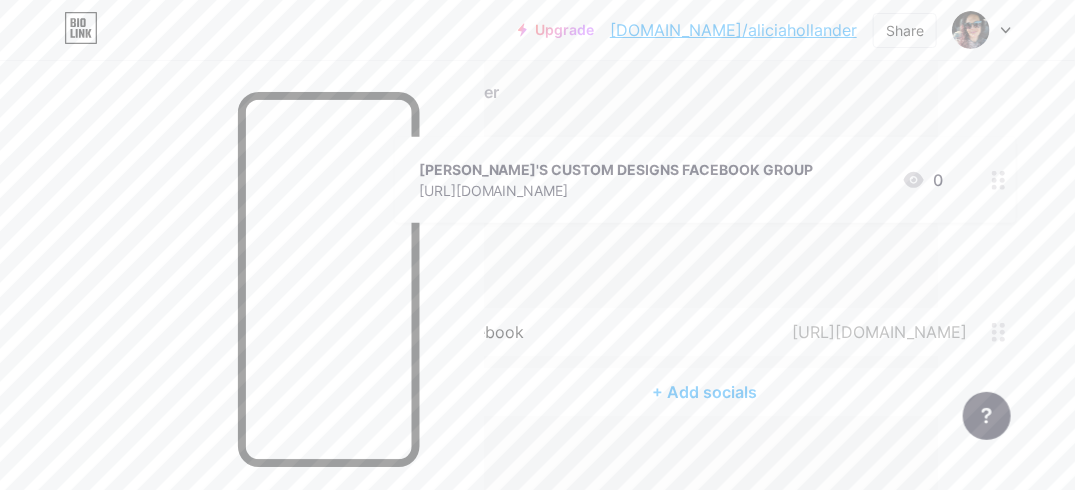 click on "+ Add socials" at bounding box center [705, 392] 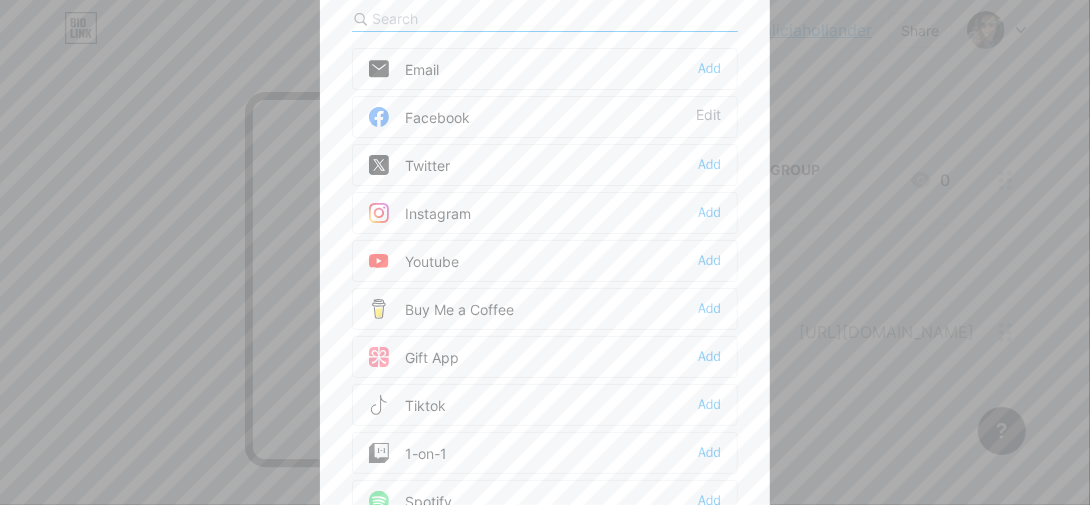 click on "Instagram
Add" at bounding box center (545, 213) 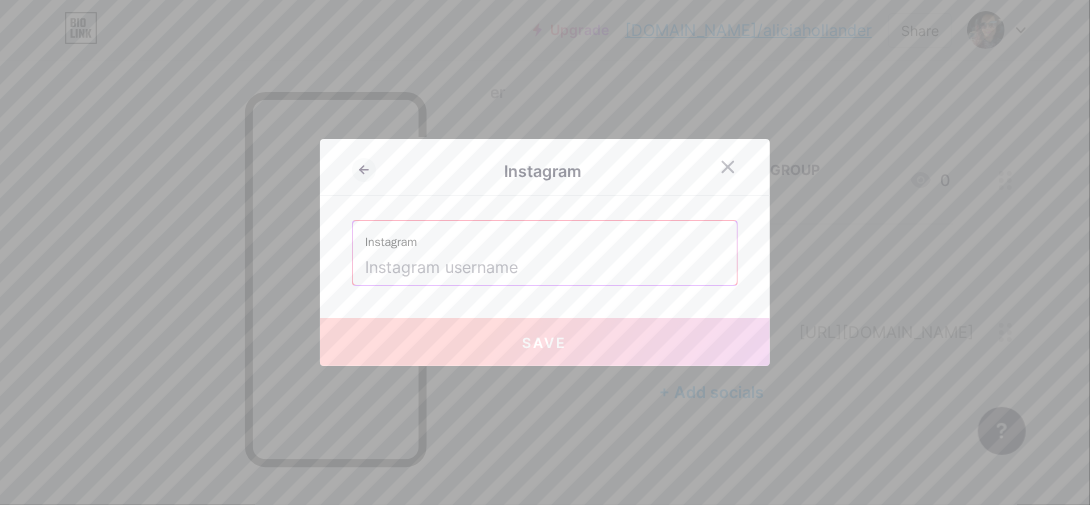 click at bounding box center (545, 268) 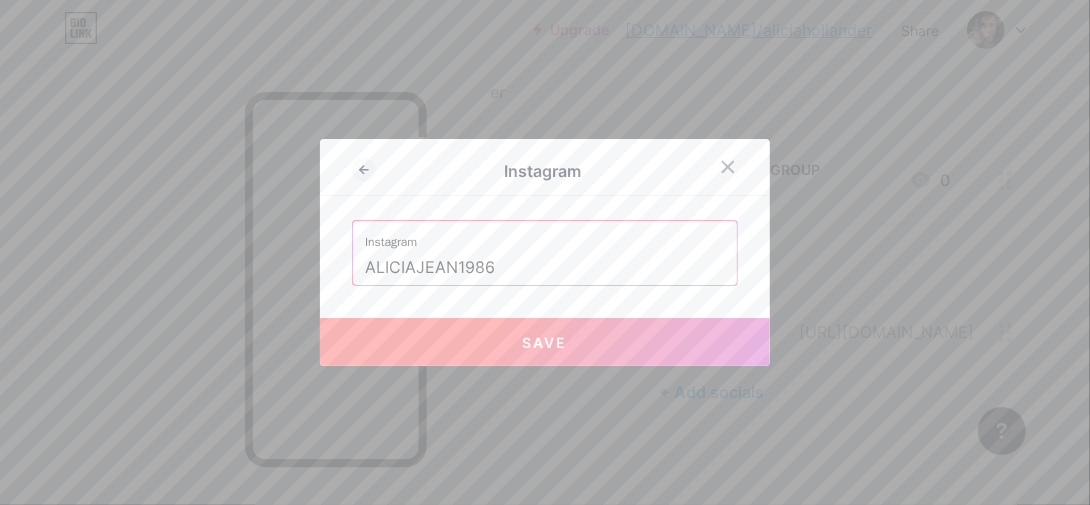 click on "Save" at bounding box center [545, 342] 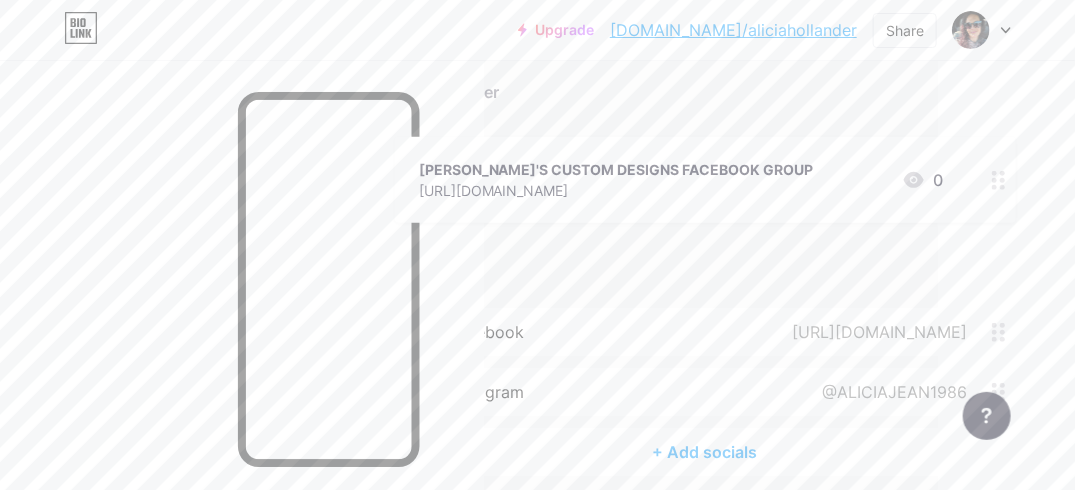 click on "@ALICIAJEAN1986" at bounding box center (891, 392) 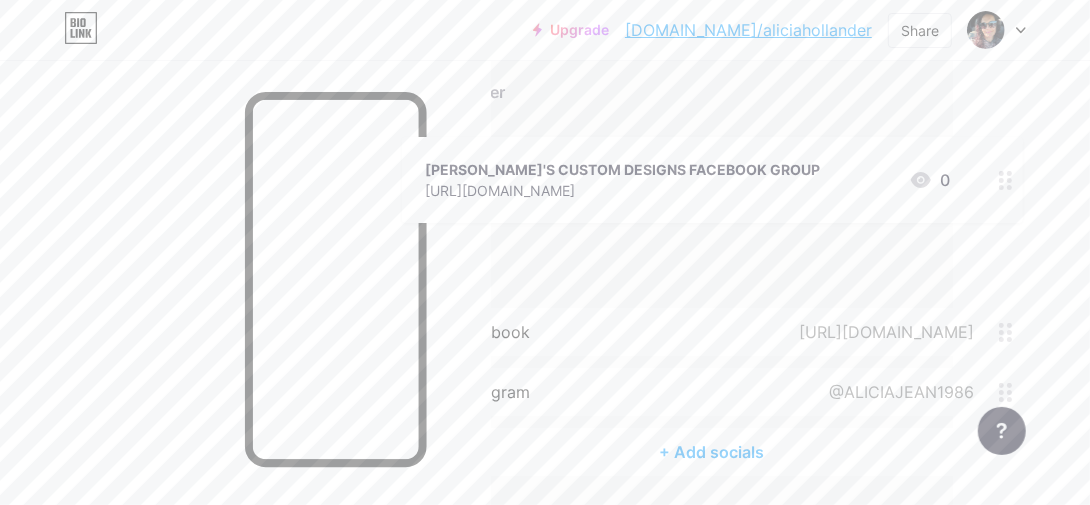 click on "ALICIAJEAN1986" at bounding box center (545, 250) 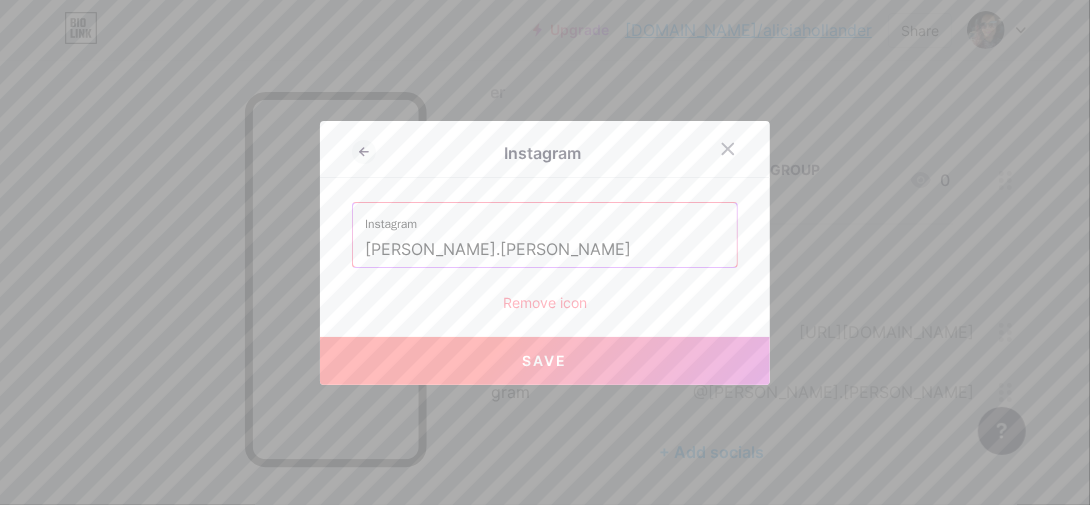 click on "Save" at bounding box center [545, 360] 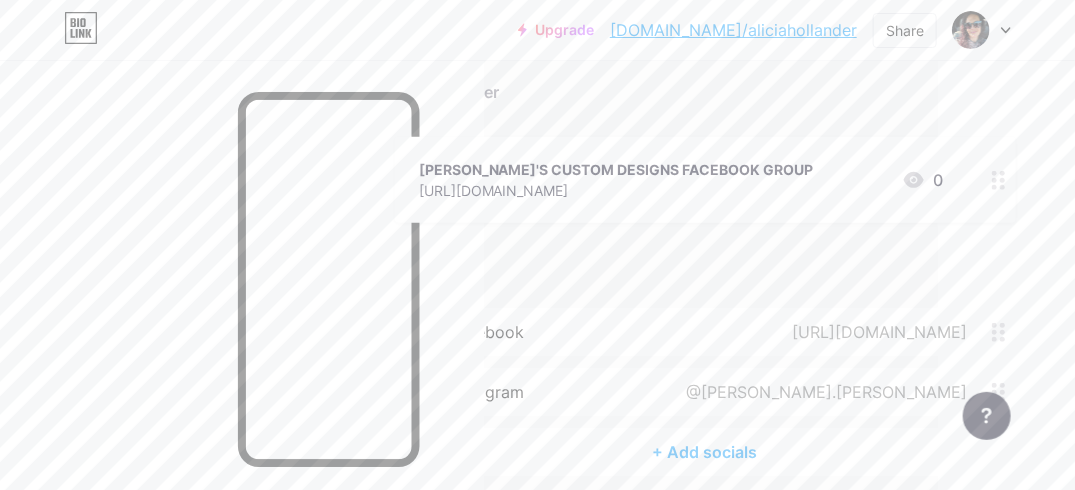 click on "+ Add socials" at bounding box center [705, 452] 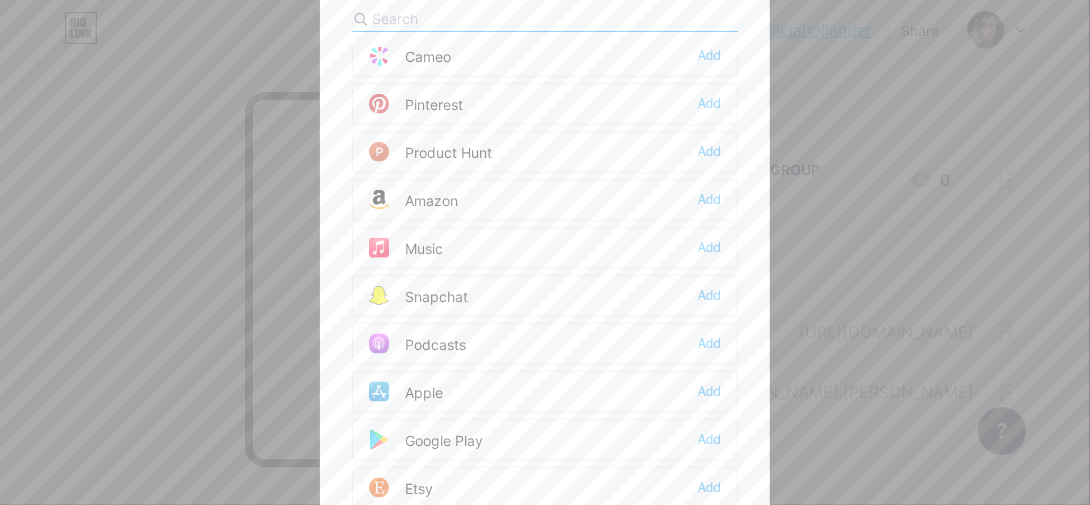 scroll, scrollTop: 1214, scrollLeft: 0, axis: vertical 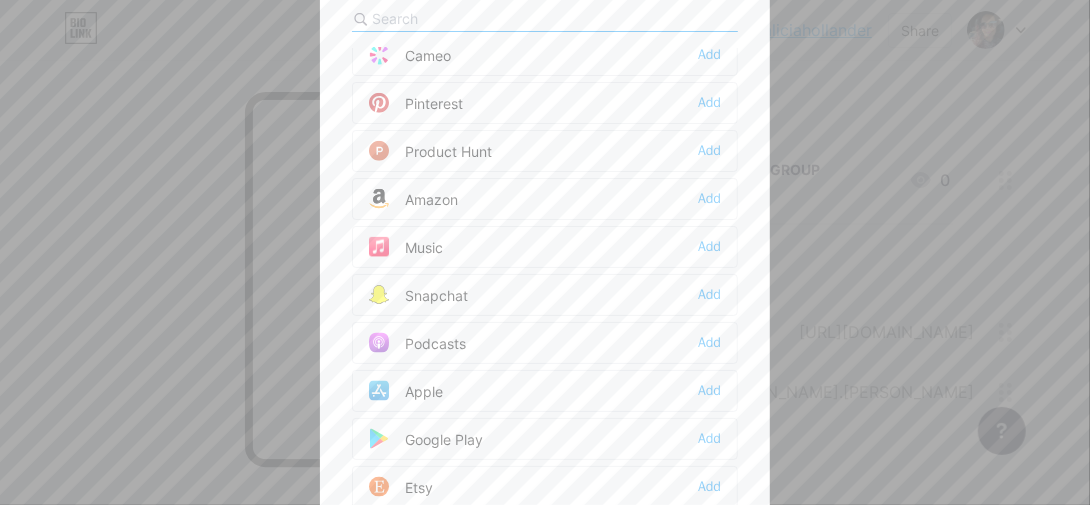 click on "Snapchat
Add" at bounding box center [545, 295] 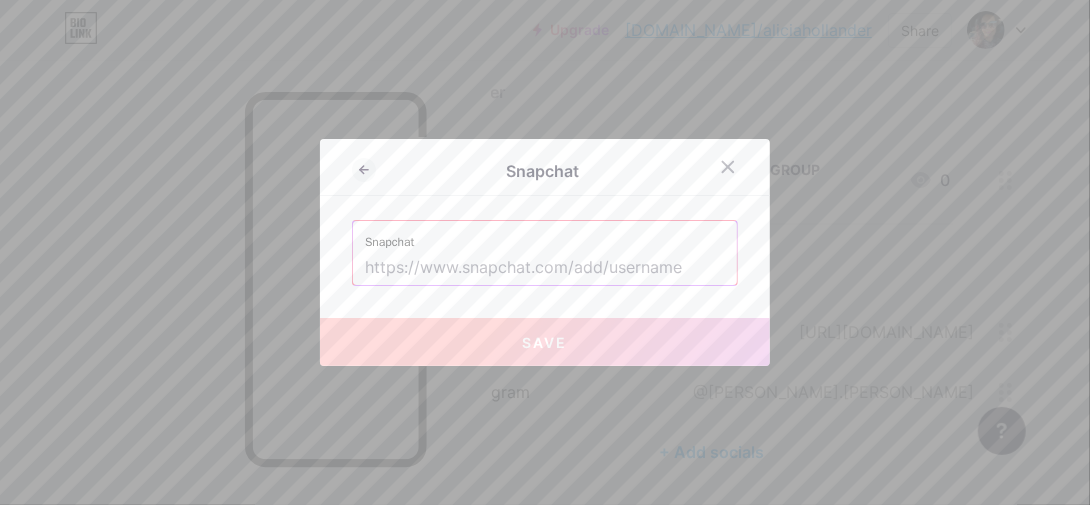 click at bounding box center [545, 268] 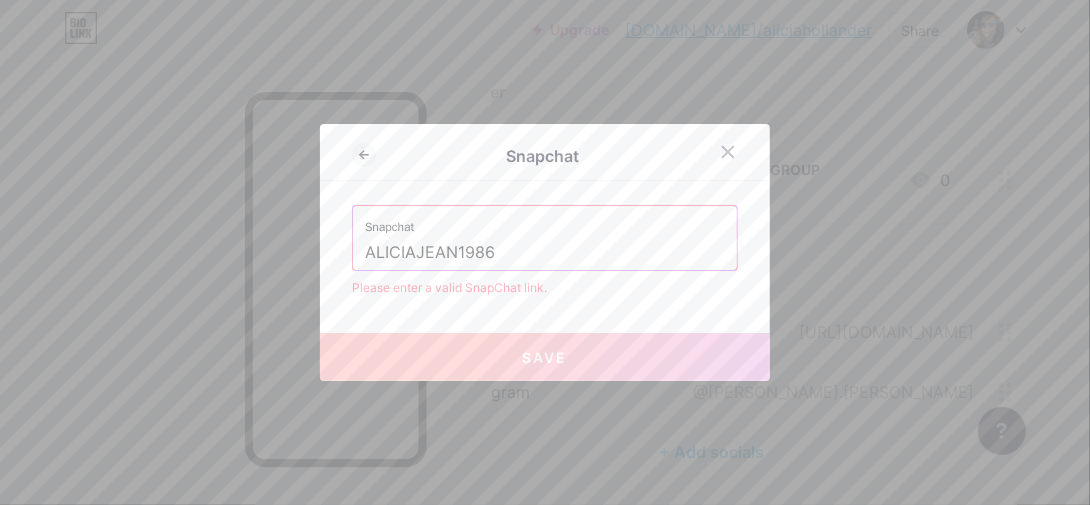 click on "Snapchat" at bounding box center (545, 221) 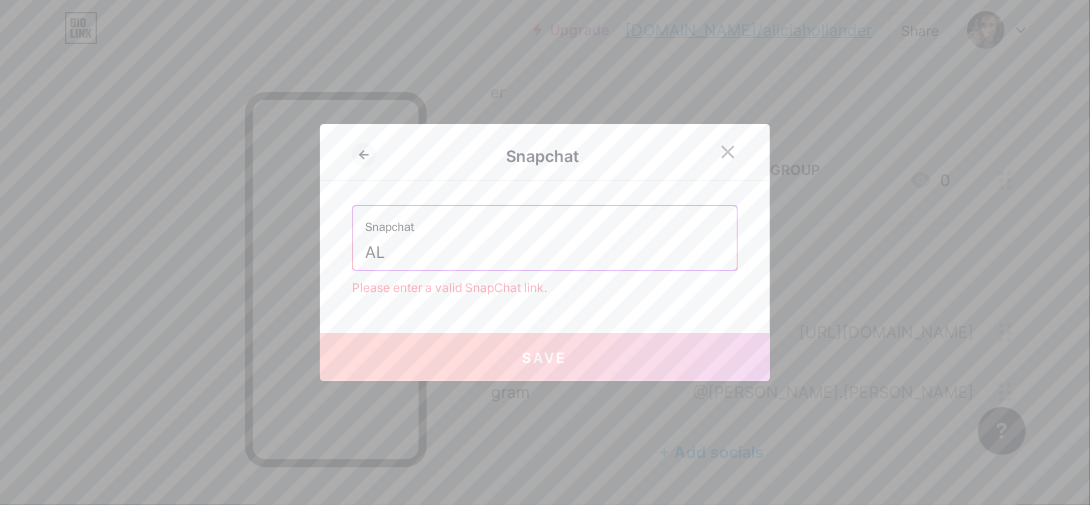 type on "A" 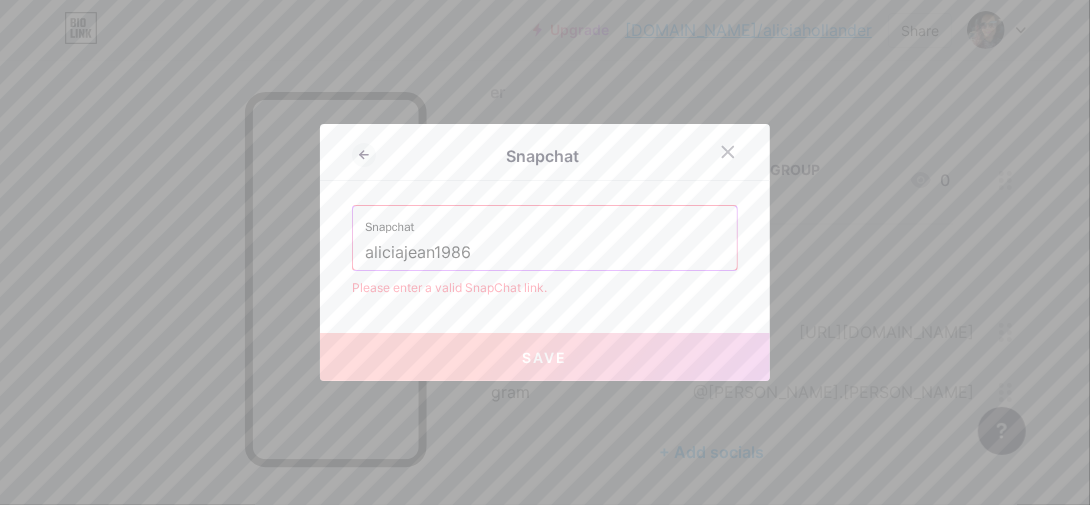 type on "aliciajean1986" 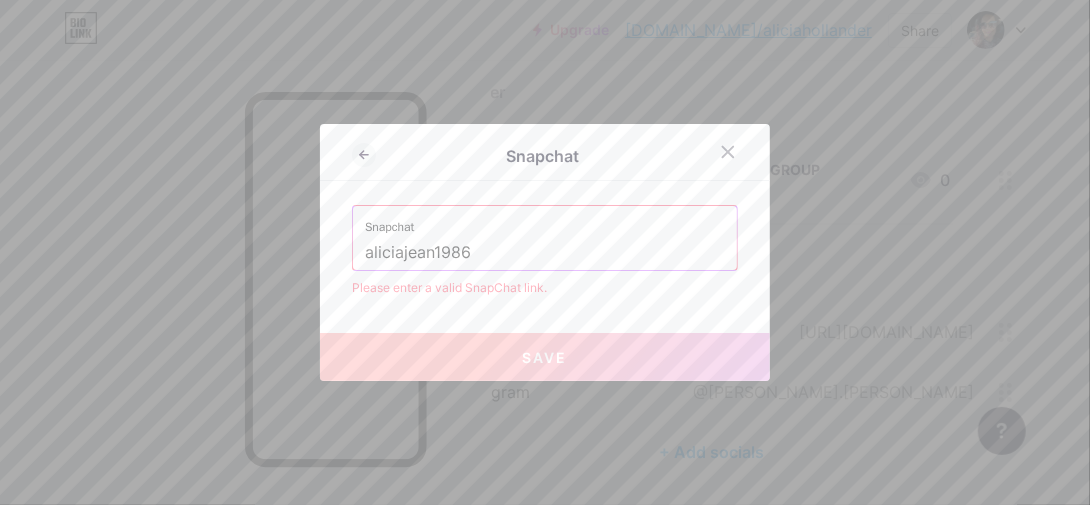 type 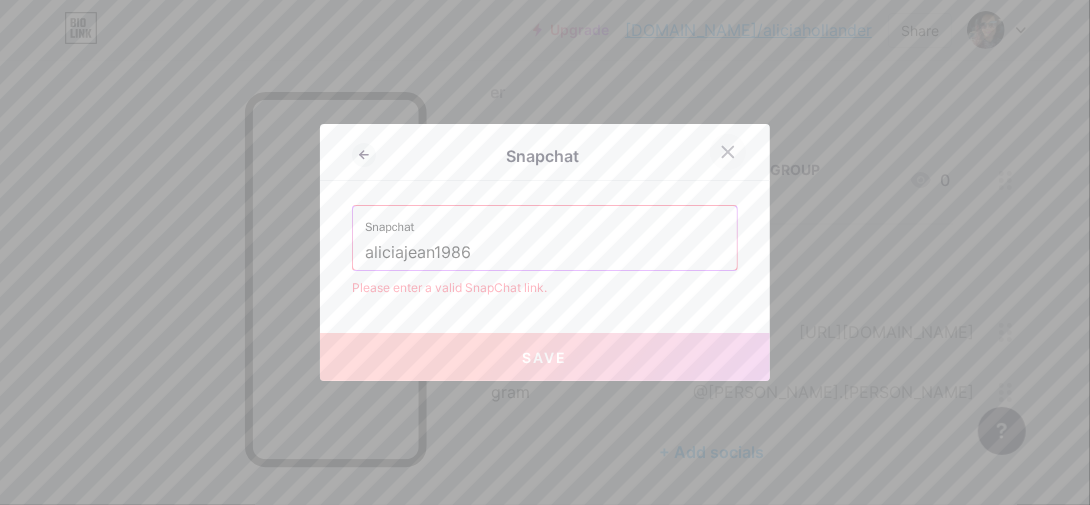 click at bounding box center [728, 152] 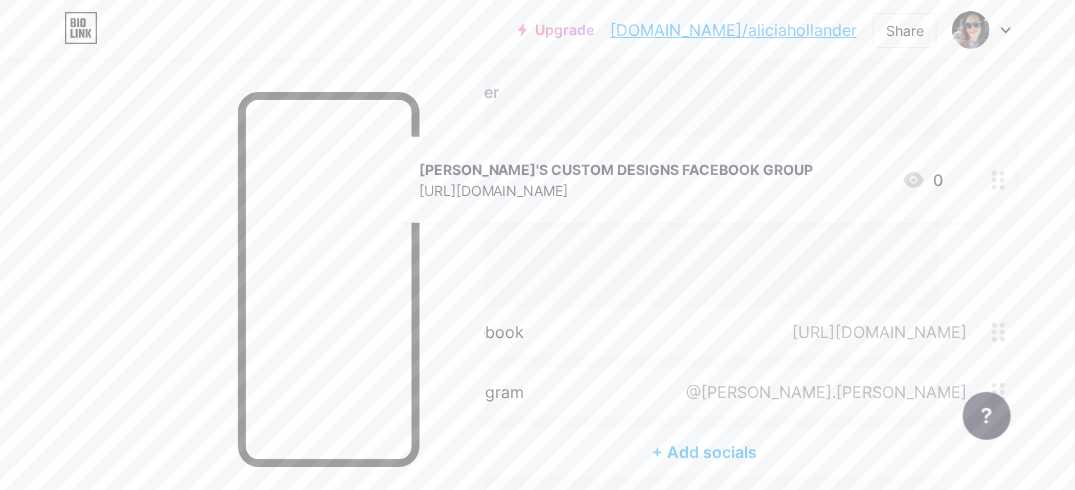 click on "+ Add socials" at bounding box center (705, 452) 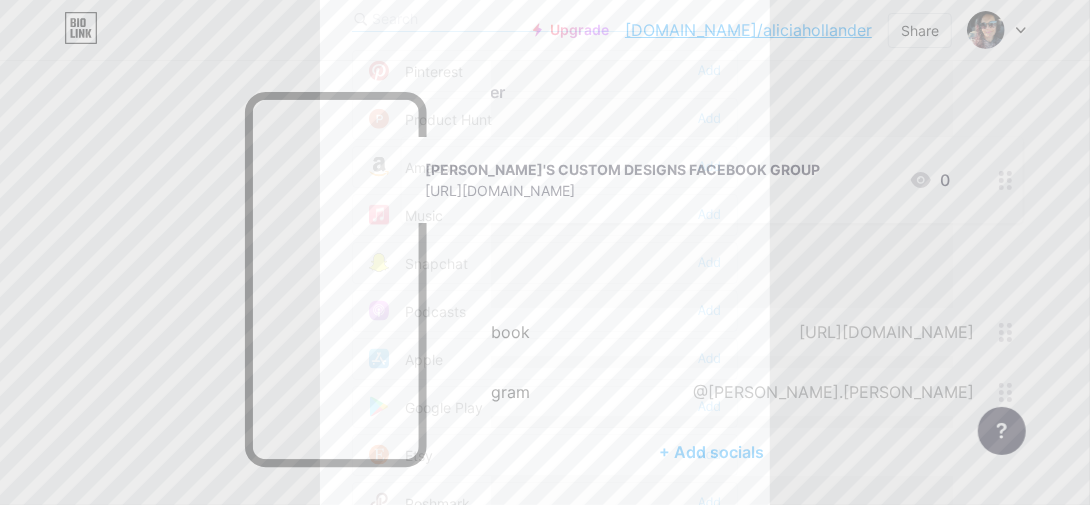 scroll, scrollTop: 1248, scrollLeft: 0, axis: vertical 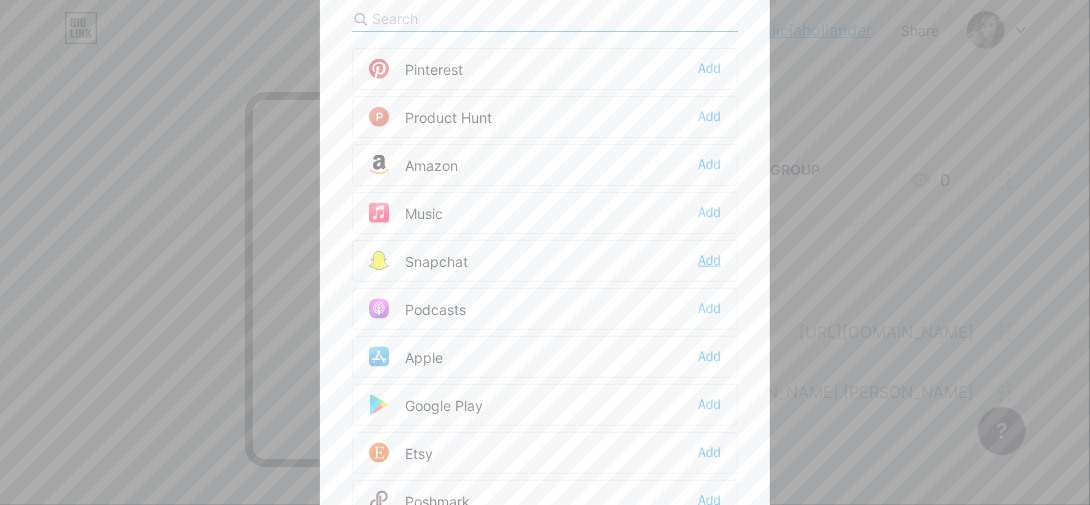 click on "Add" at bounding box center (709, 261) 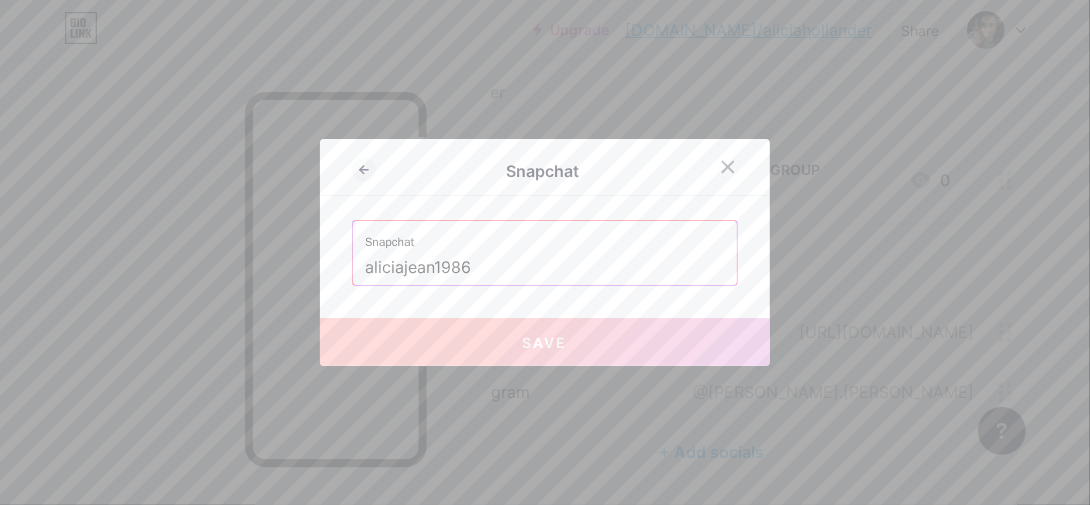 click on "Save" at bounding box center (545, 342) 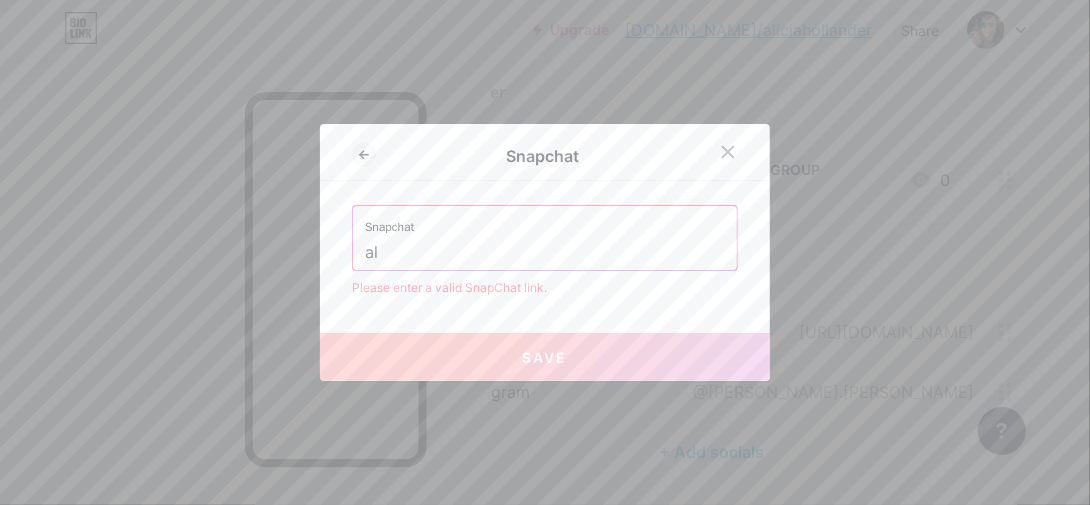 type on "a" 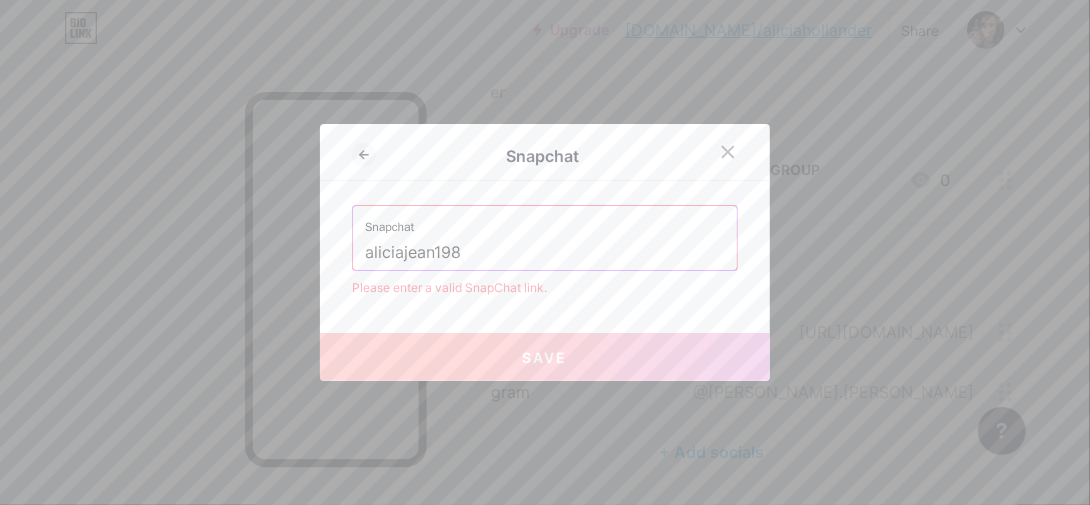 type on "aliciajean1986" 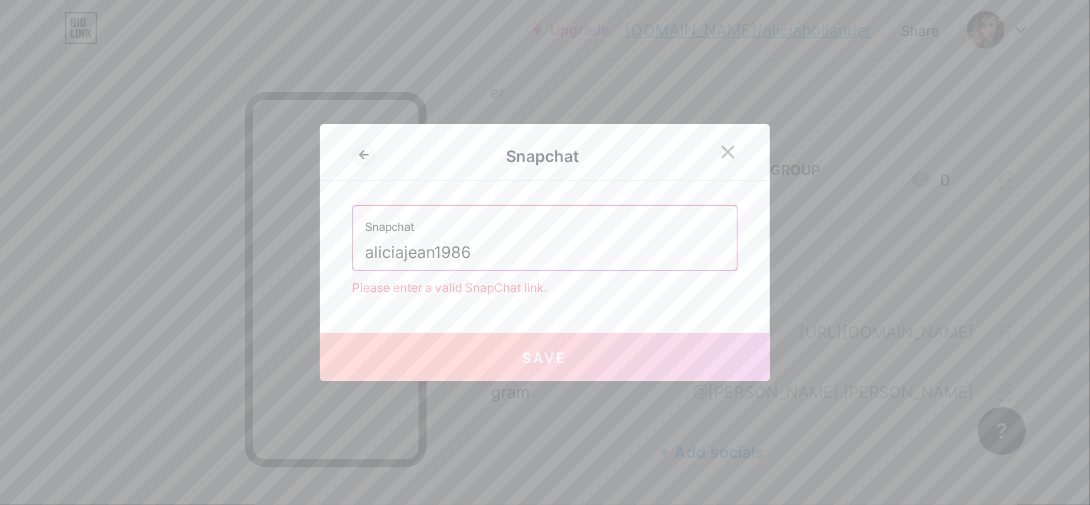 click on "aliciajean1986" at bounding box center (545, 253) 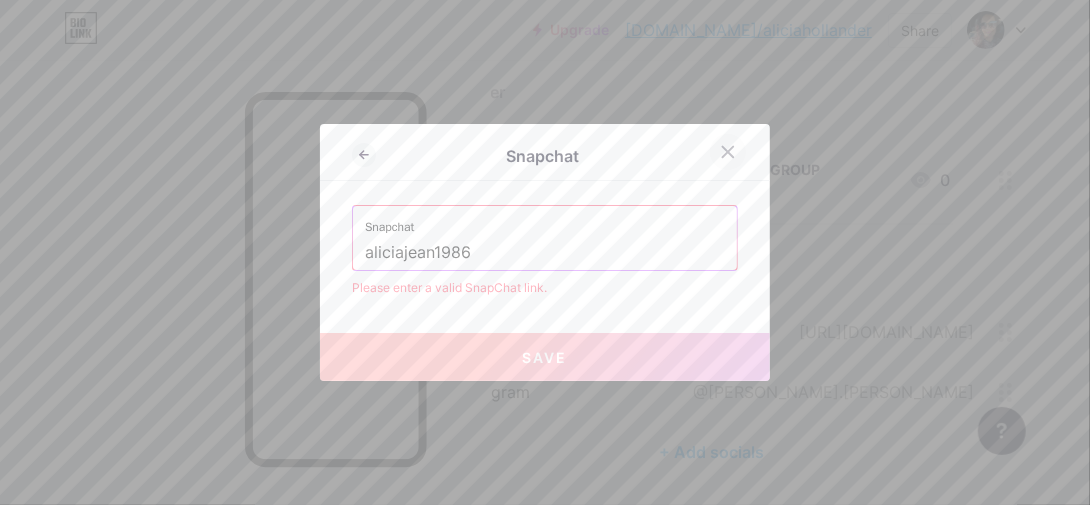 click 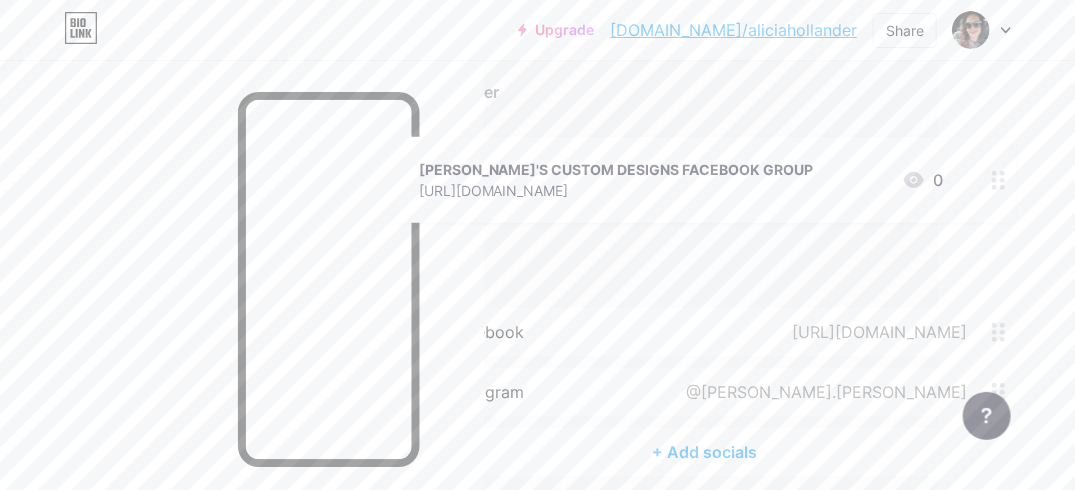 click on "+ Add socials" at bounding box center [705, 452] 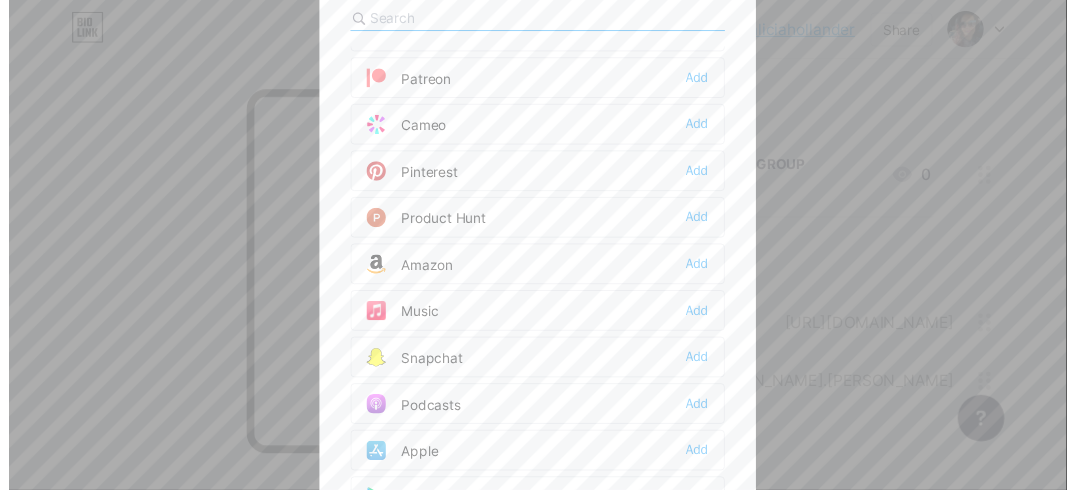 scroll, scrollTop: 1142, scrollLeft: 0, axis: vertical 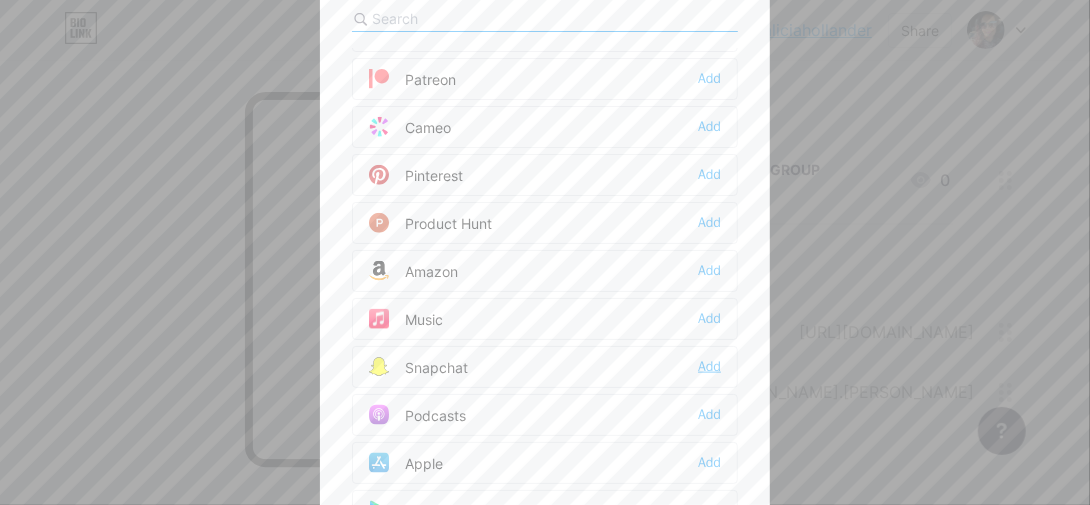 click on "Add" at bounding box center (709, 367) 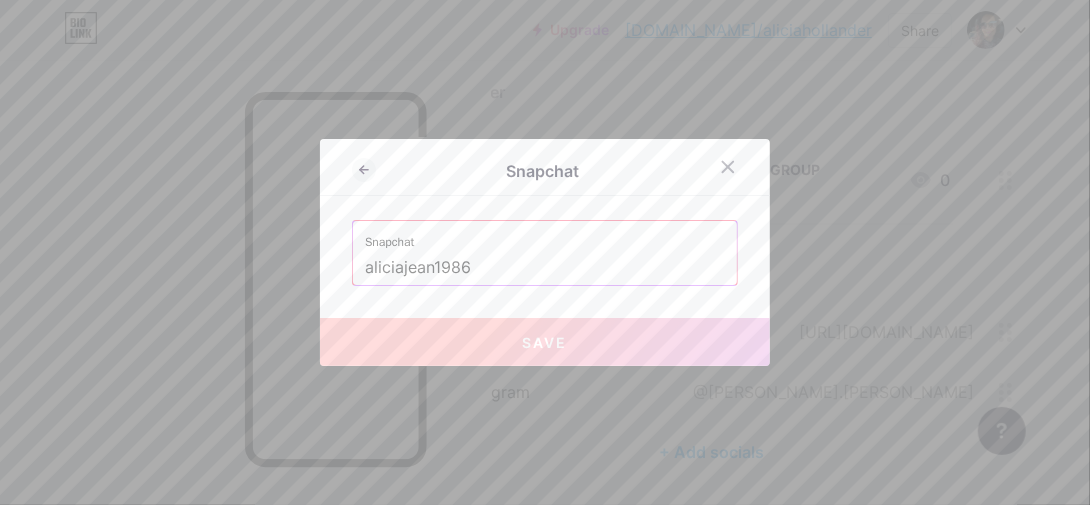 click on "aliciajean1986" at bounding box center (545, 268) 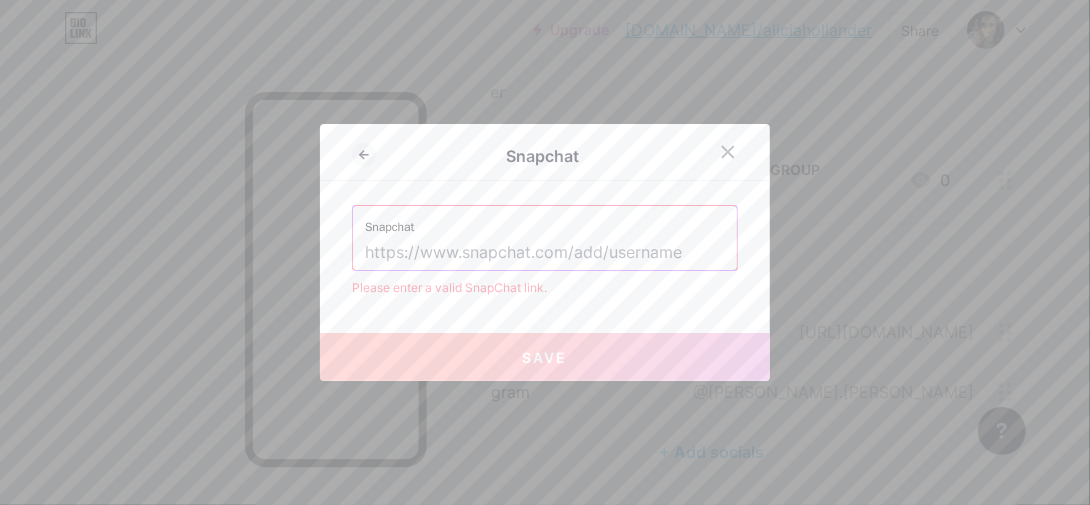 click at bounding box center [545, 253] 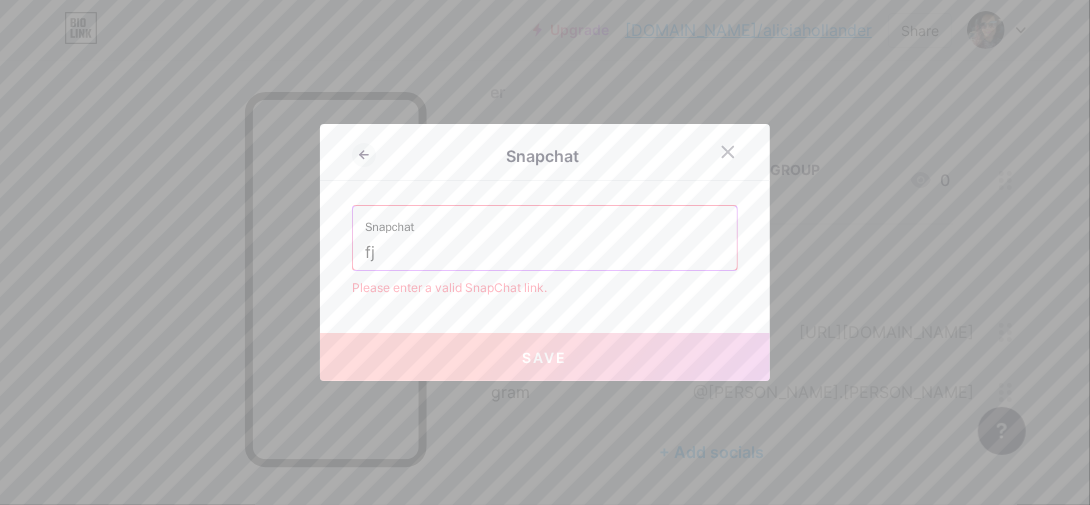 type on "f" 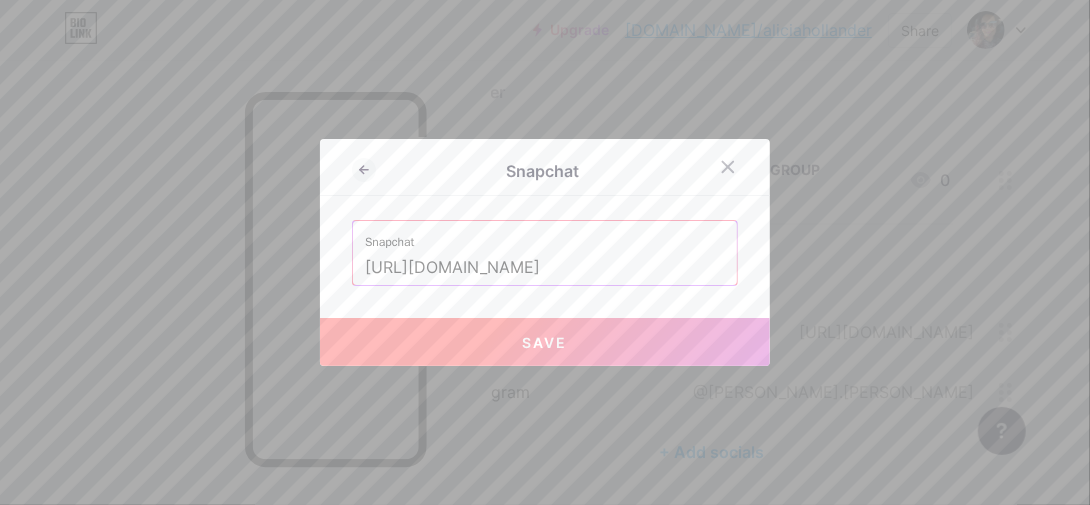 type on "[URL][DOMAIN_NAME]" 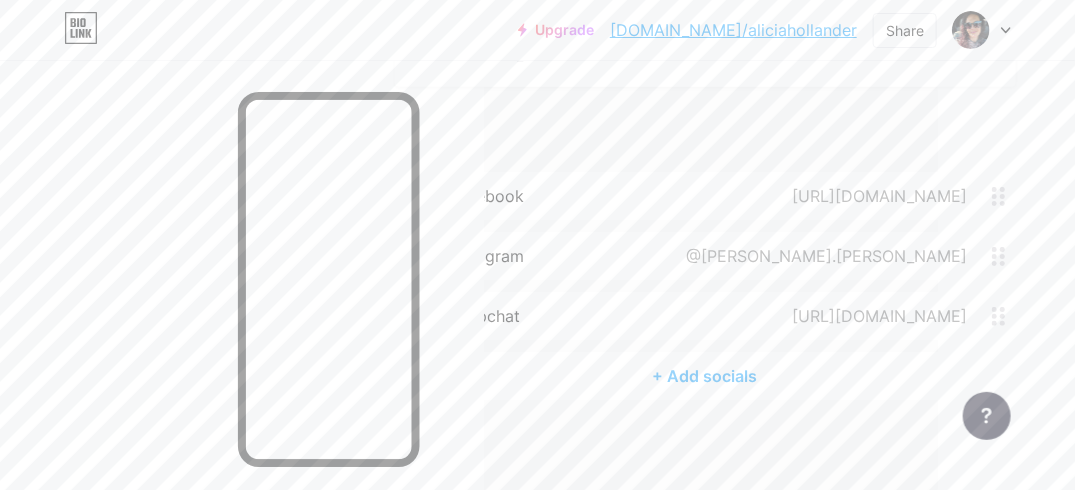 scroll, scrollTop: 328, scrollLeft: 137, axis: both 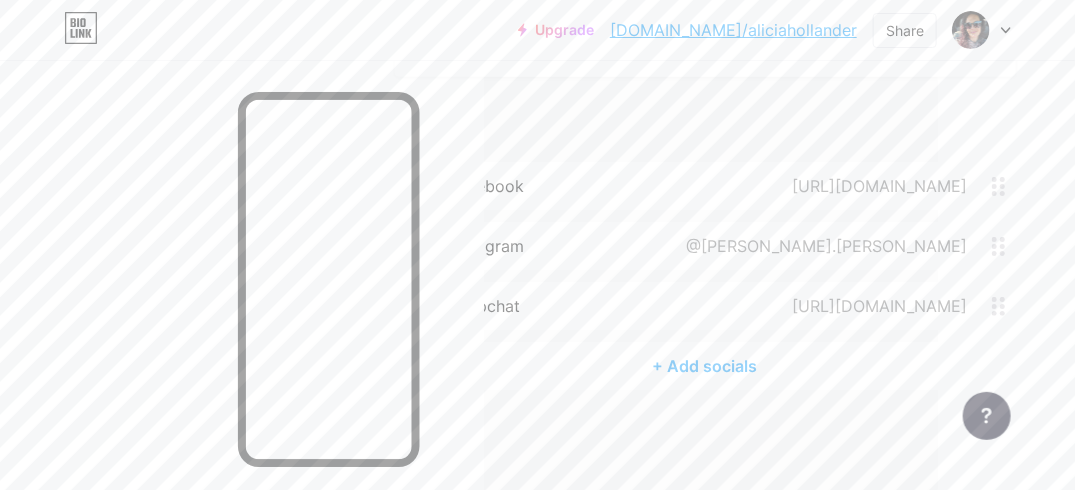 click 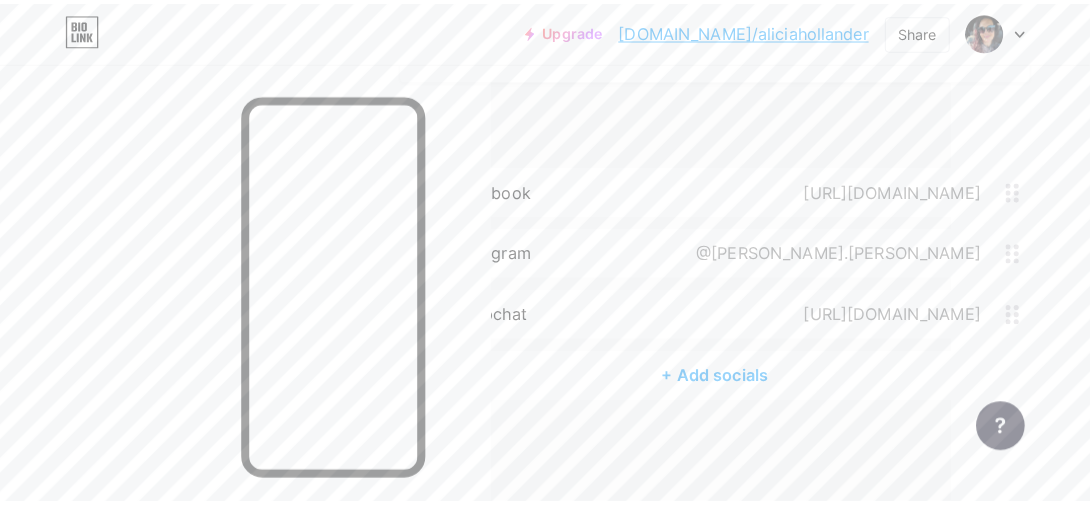 scroll, scrollTop: 313, scrollLeft: 137, axis: both 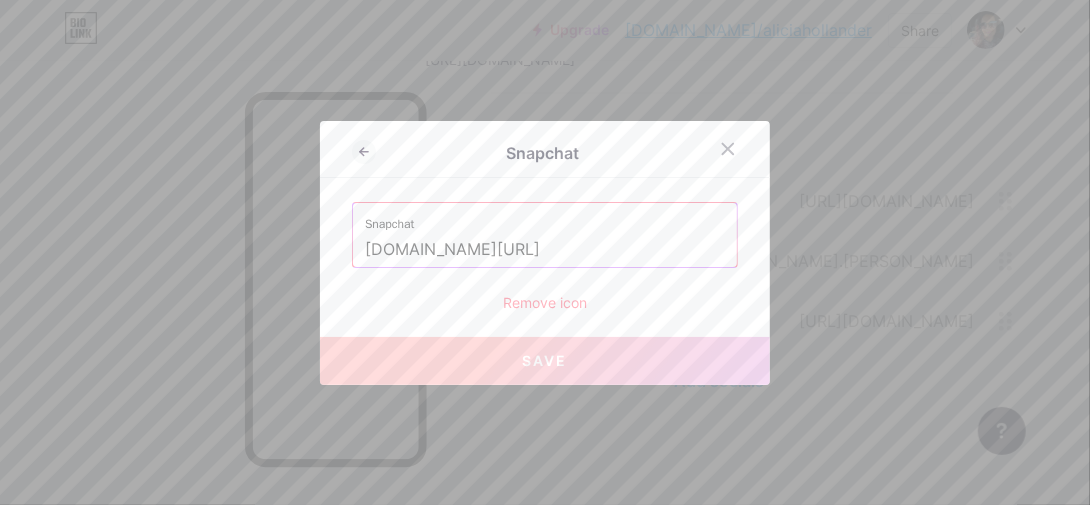 click on "Remove icon" at bounding box center [545, 302] 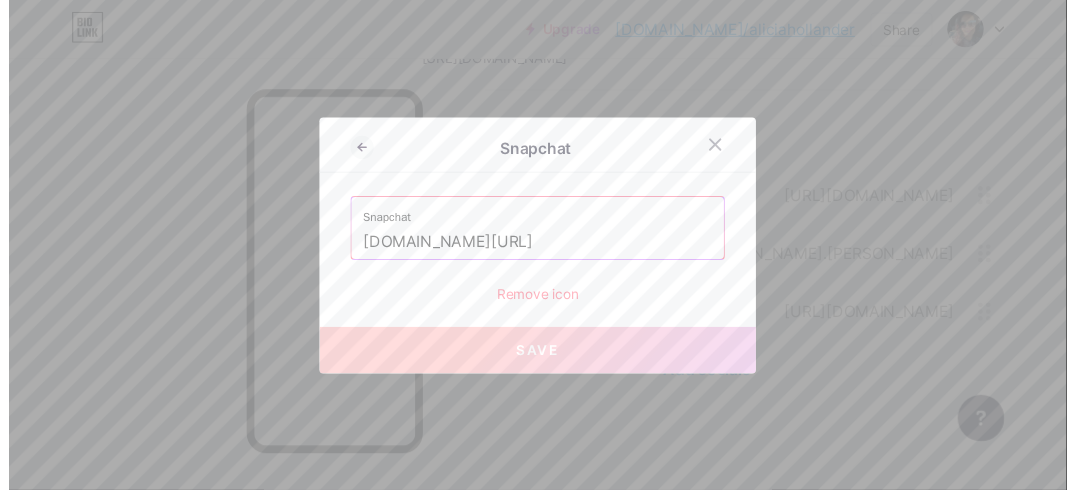 scroll, scrollTop: 328, scrollLeft: 137, axis: both 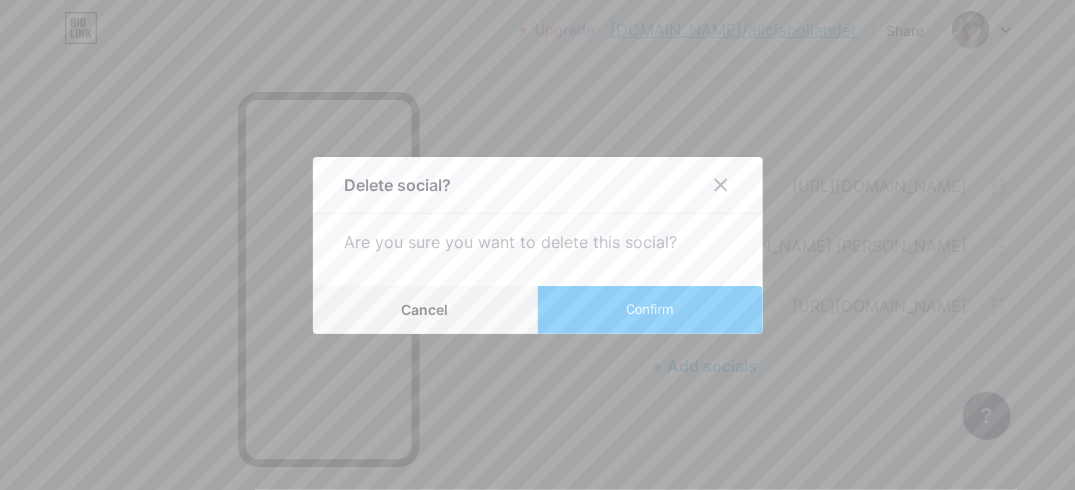 click on "Confirm" at bounding box center (650, 310) 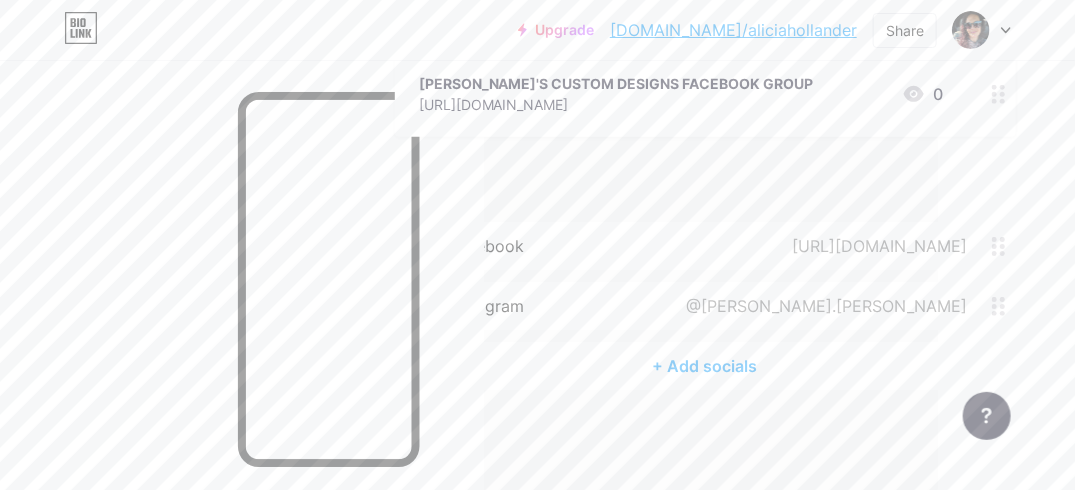scroll, scrollTop: 268, scrollLeft: 137, axis: both 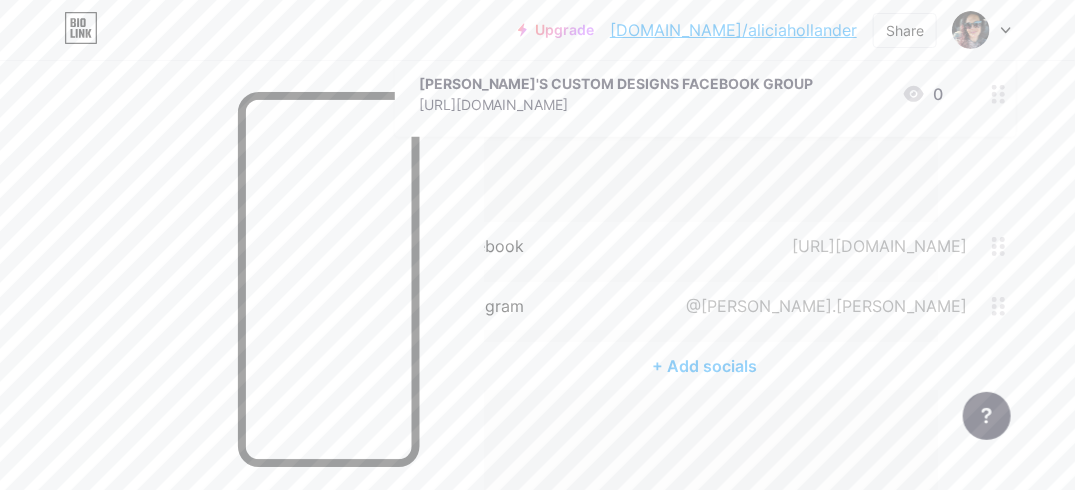 click on "+ Add socials" at bounding box center [705, 366] 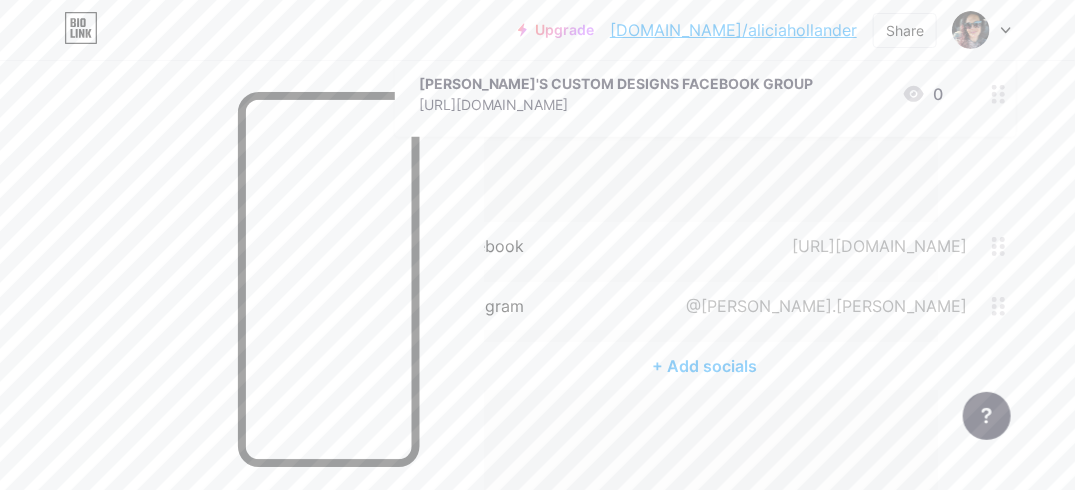 scroll, scrollTop: 253, scrollLeft: 137, axis: both 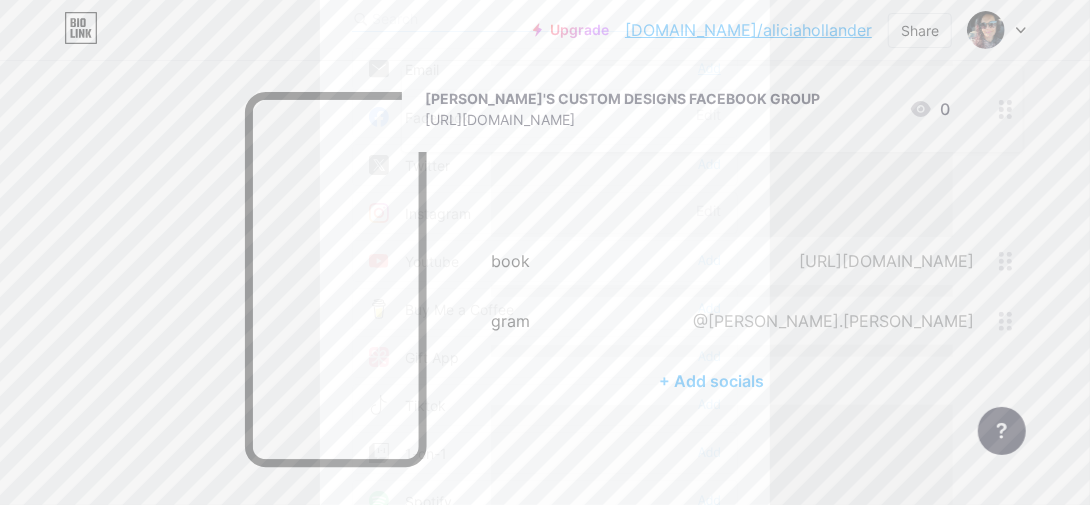 click on "Add" at bounding box center (709, 69) 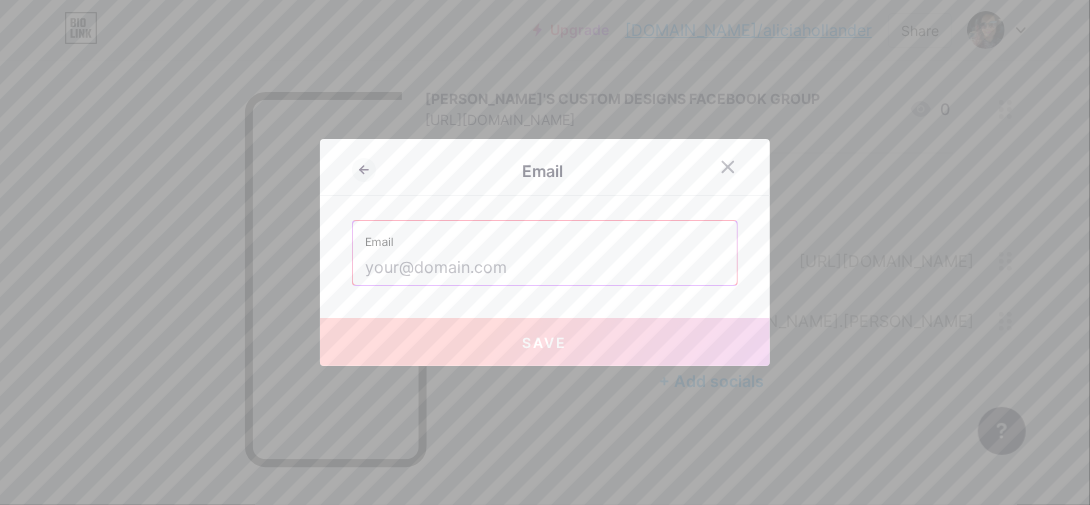 click at bounding box center [545, 268] 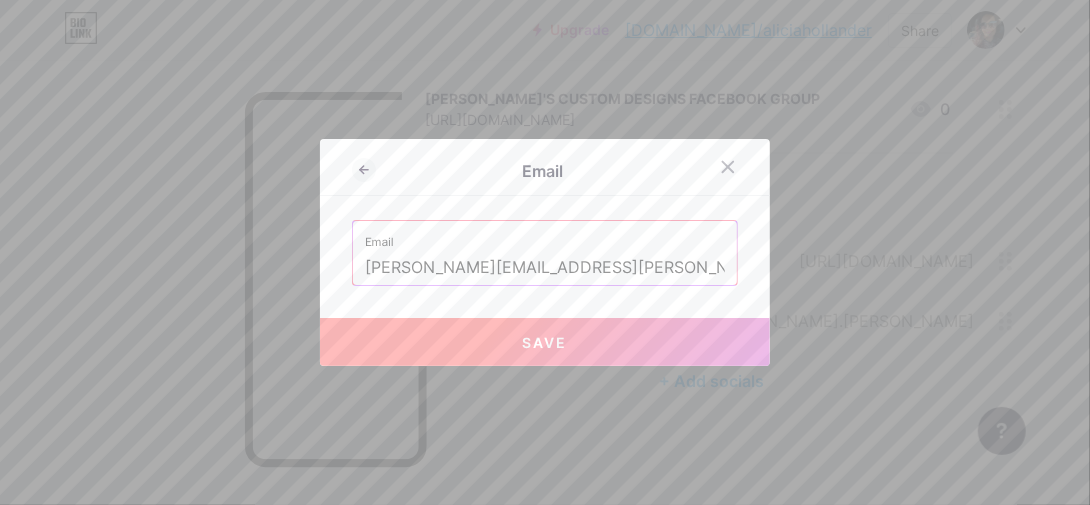 click on "Save" at bounding box center (545, 342) 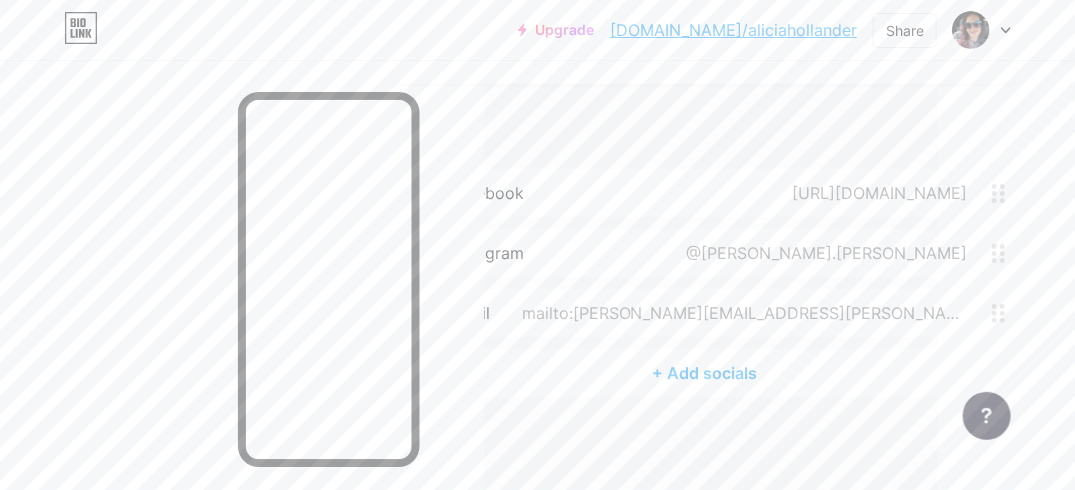 scroll, scrollTop: 324, scrollLeft: 137, axis: both 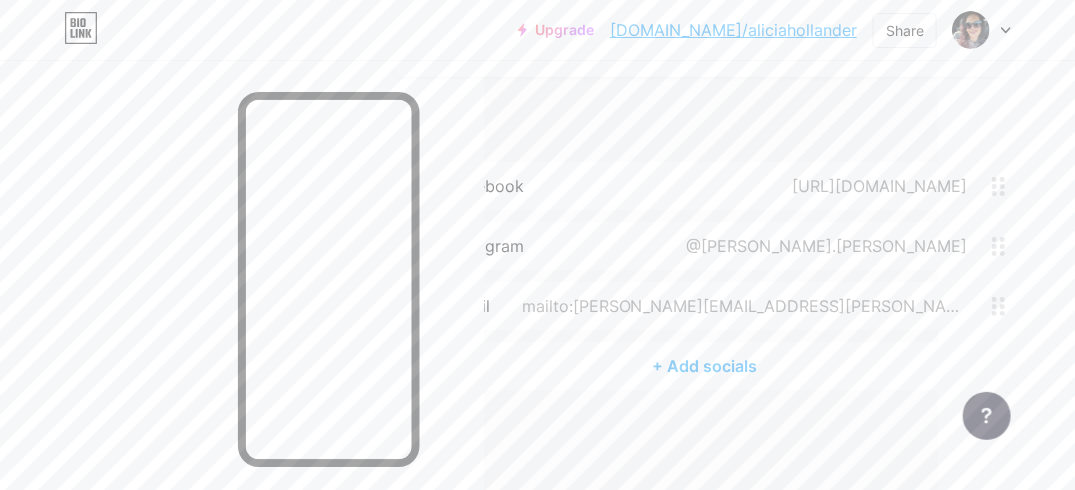 click on "+ Add socials" at bounding box center [705, 366] 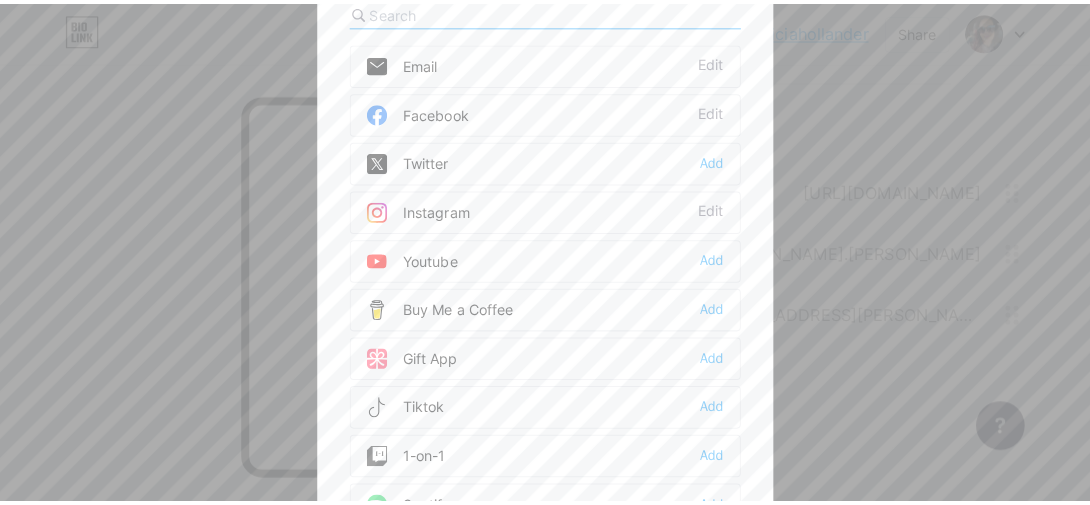scroll, scrollTop: 313, scrollLeft: 137, axis: both 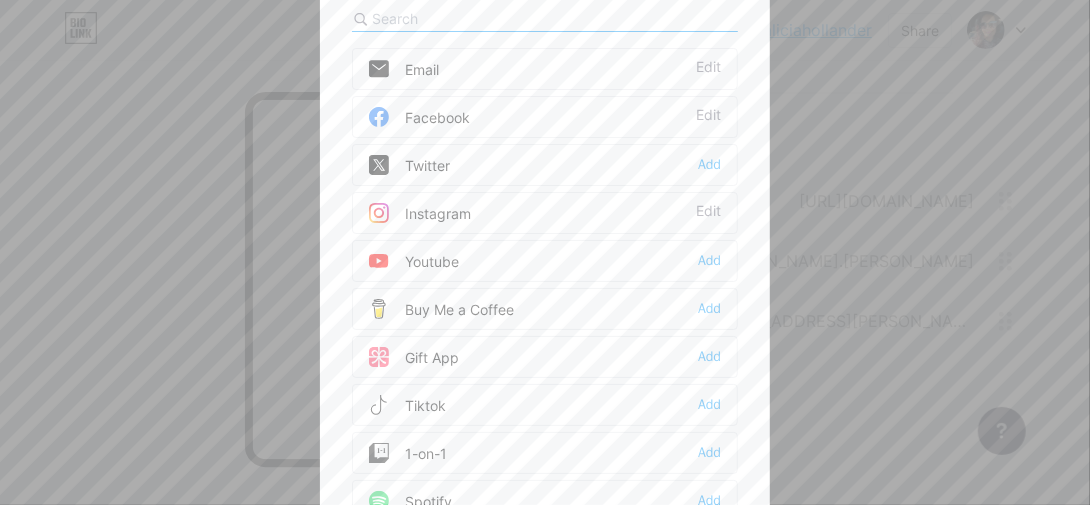 click at bounding box center [545, 252] 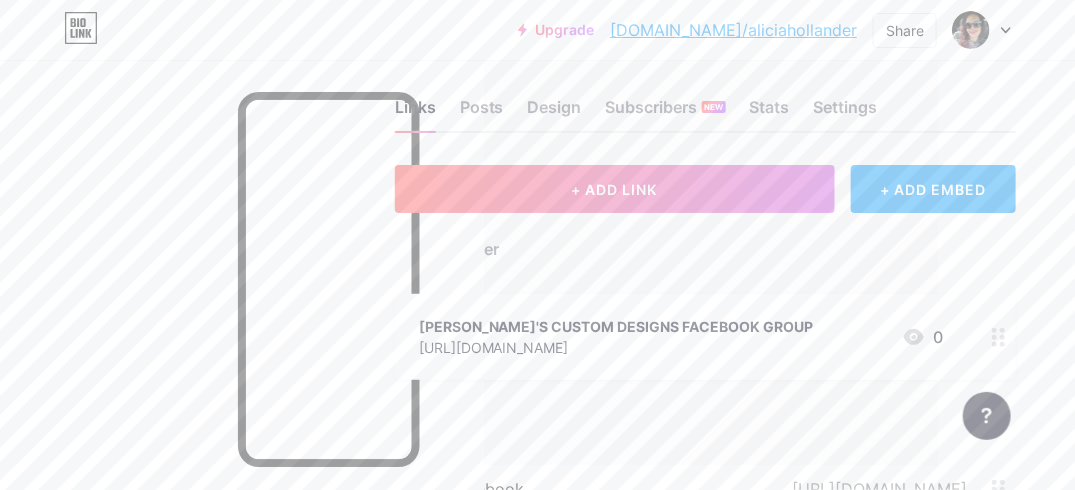 scroll, scrollTop: 0, scrollLeft: 137, axis: horizontal 